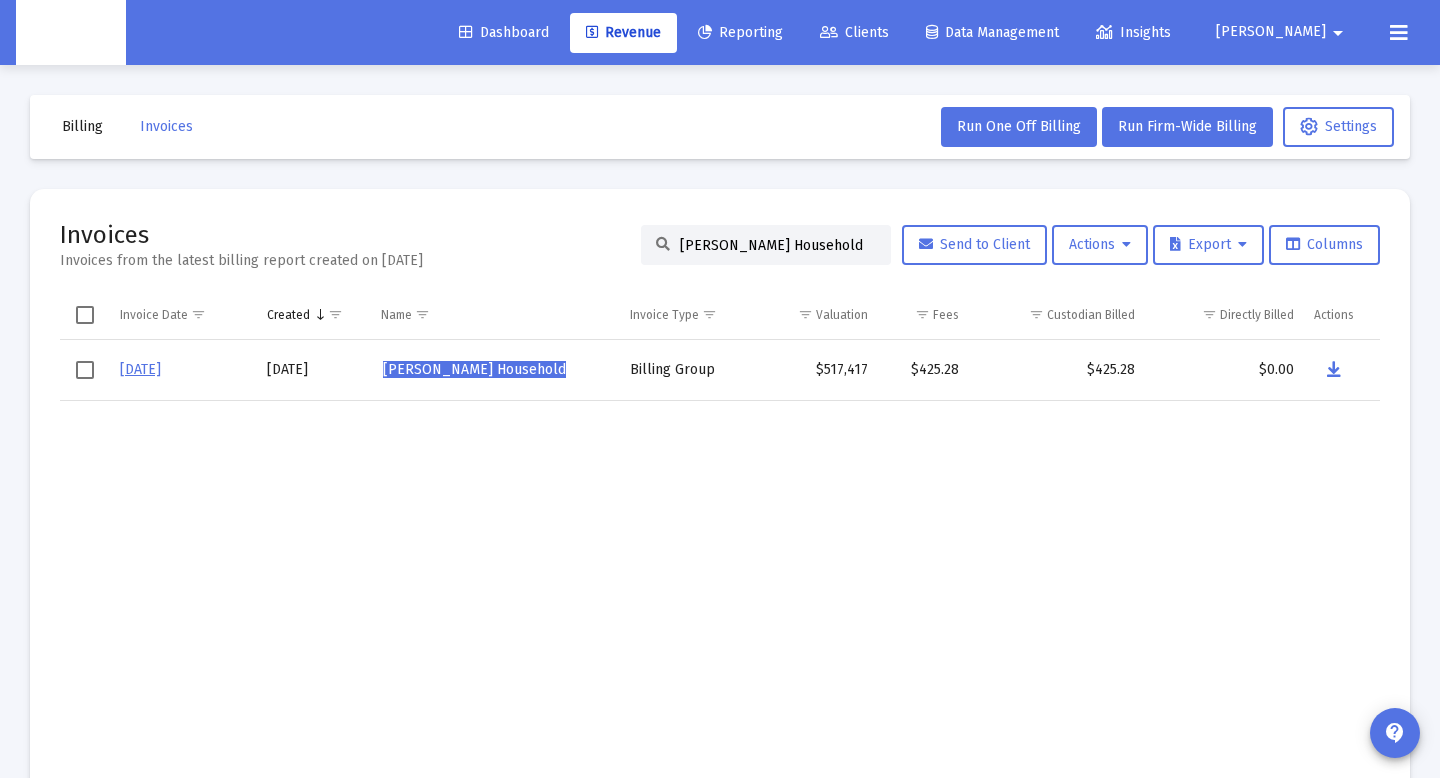 scroll, scrollTop: 47, scrollLeft: 0, axis: vertical 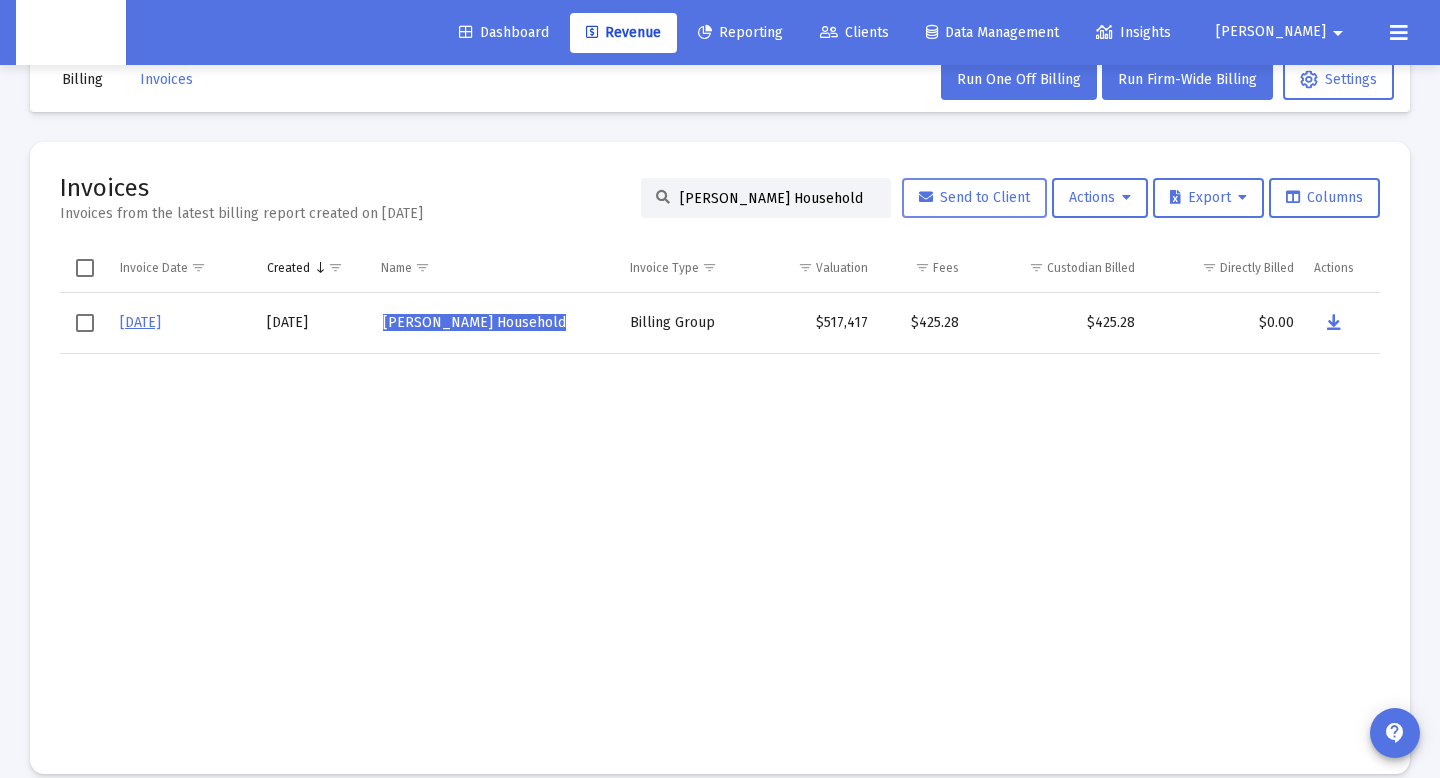 drag, startPoint x: 669, startPoint y: 197, endPoint x: 1033, endPoint y: 211, distance: 364.26913 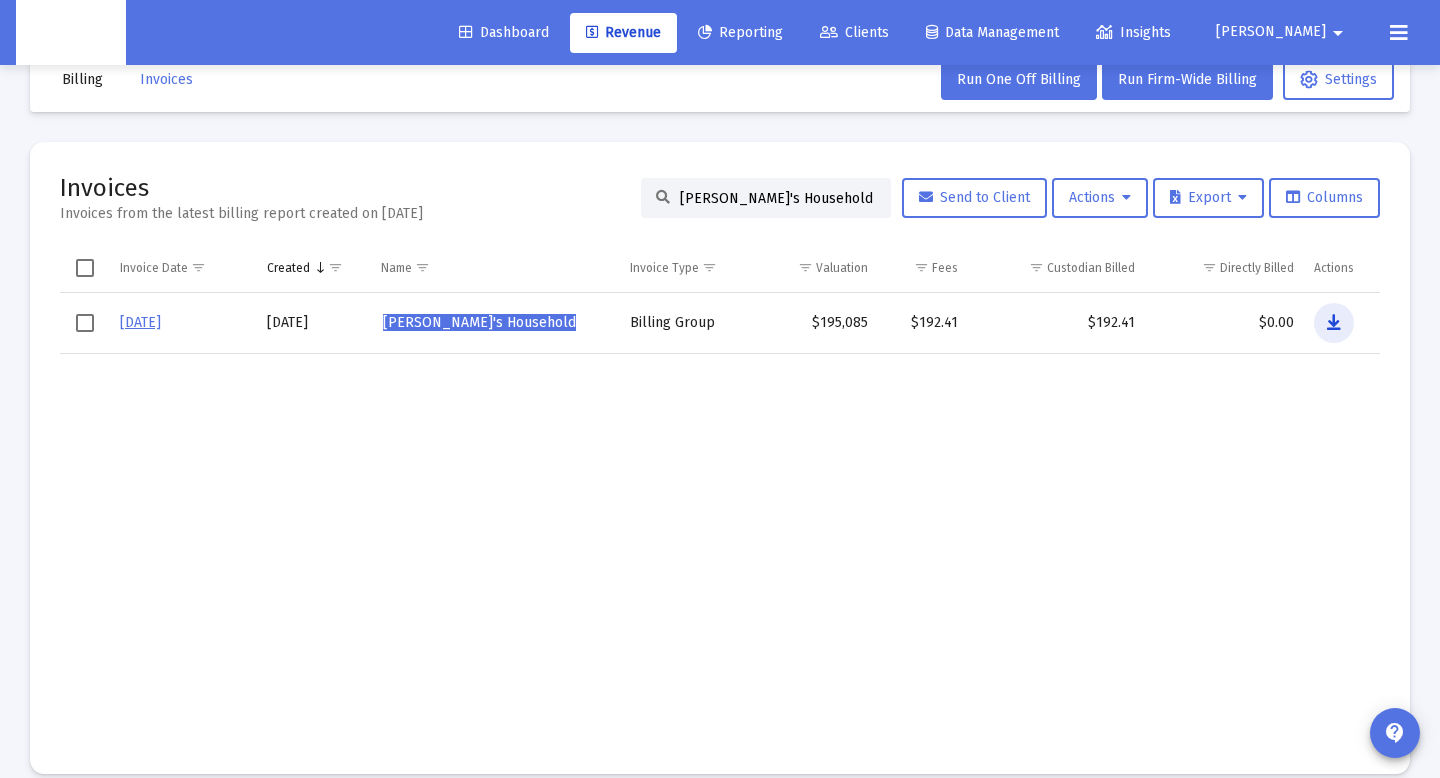 drag, startPoint x: 1339, startPoint y: 326, endPoint x: 1406, endPoint y: 248, distance: 102.825096 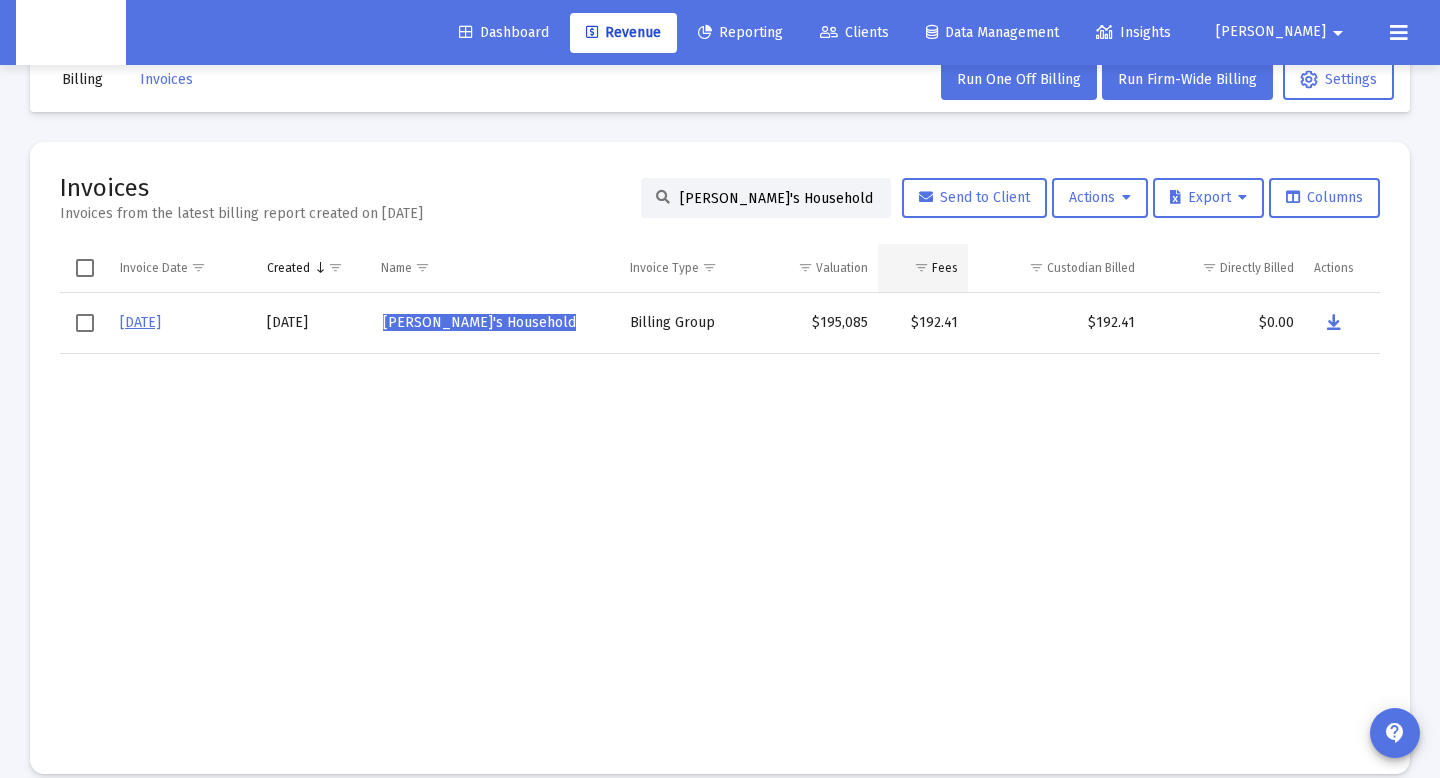 drag, startPoint x: 858, startPoint y: 192, endPoint x: 908, endPoint y: 264, distance: 87.658424 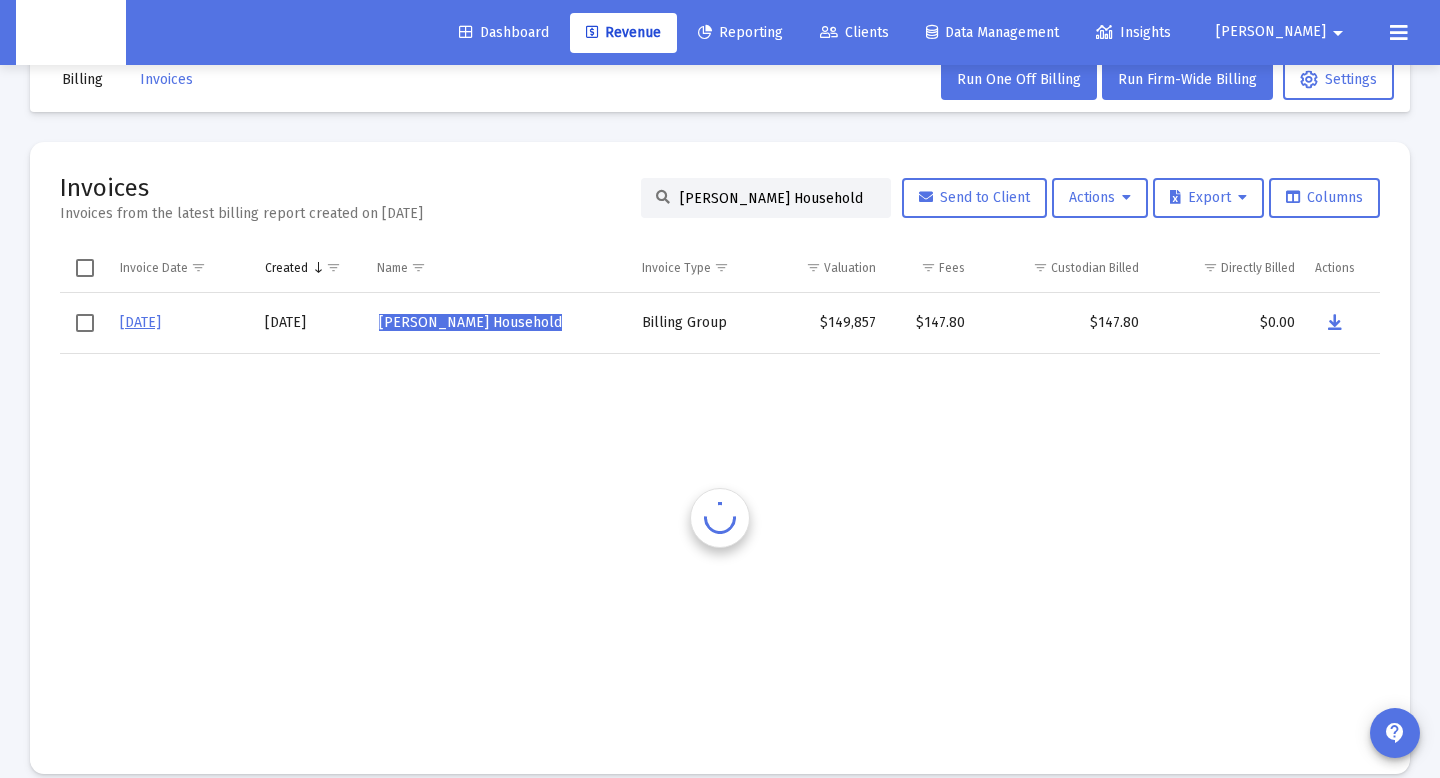 scroll, scrollTop: 0, scrollLeft: 10, axis: horizontal 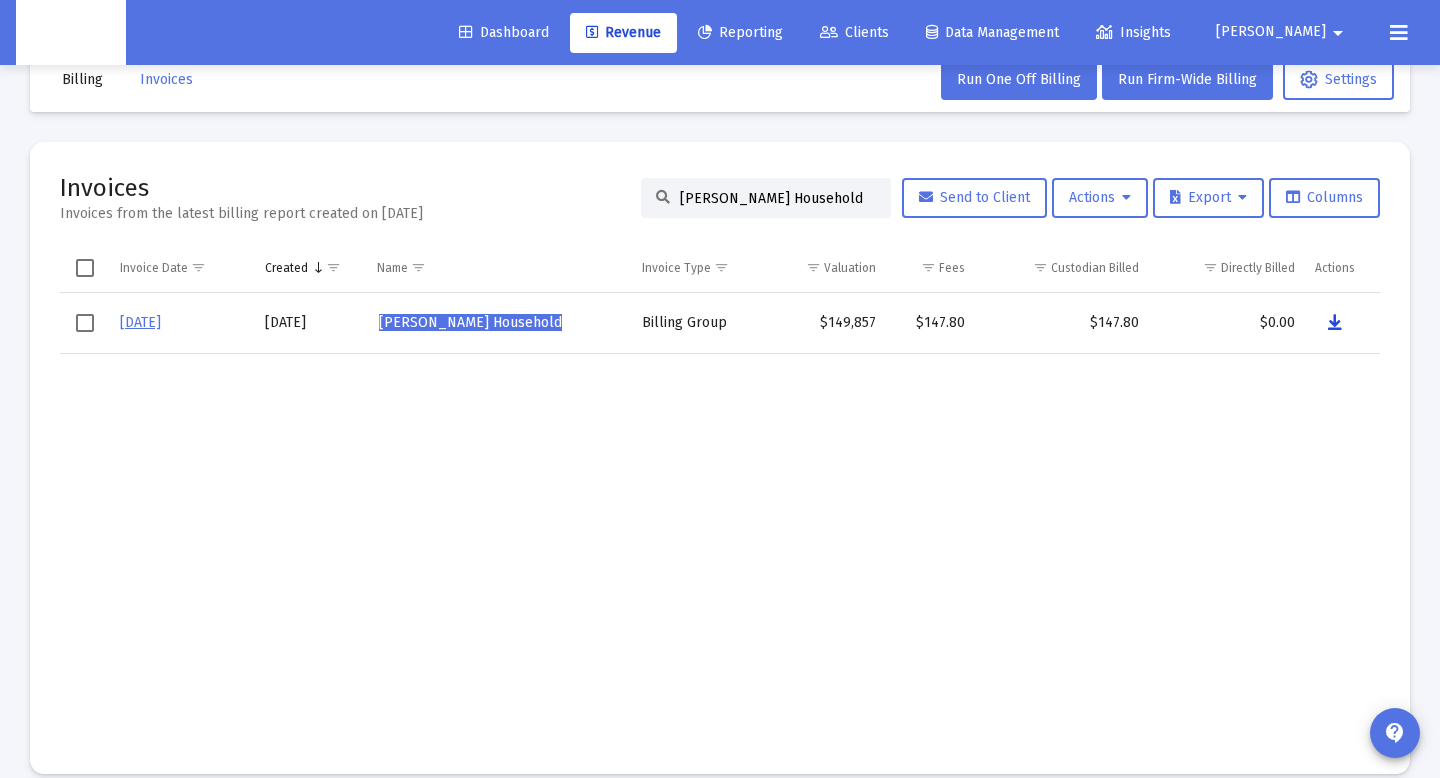 click at bounding box center [1335, 323] 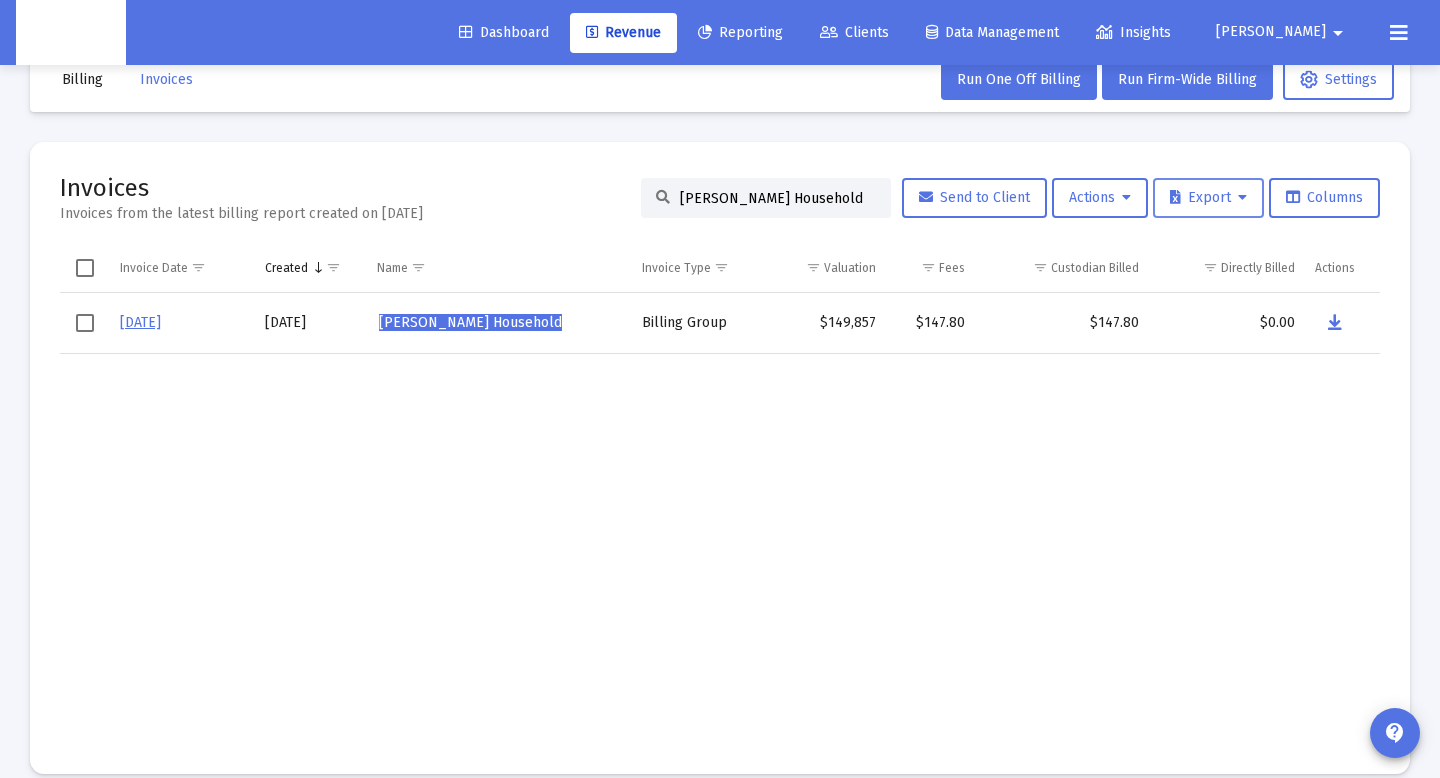 scroll, scrollTop: 0, scrollLeft: 11, axis: horizontal 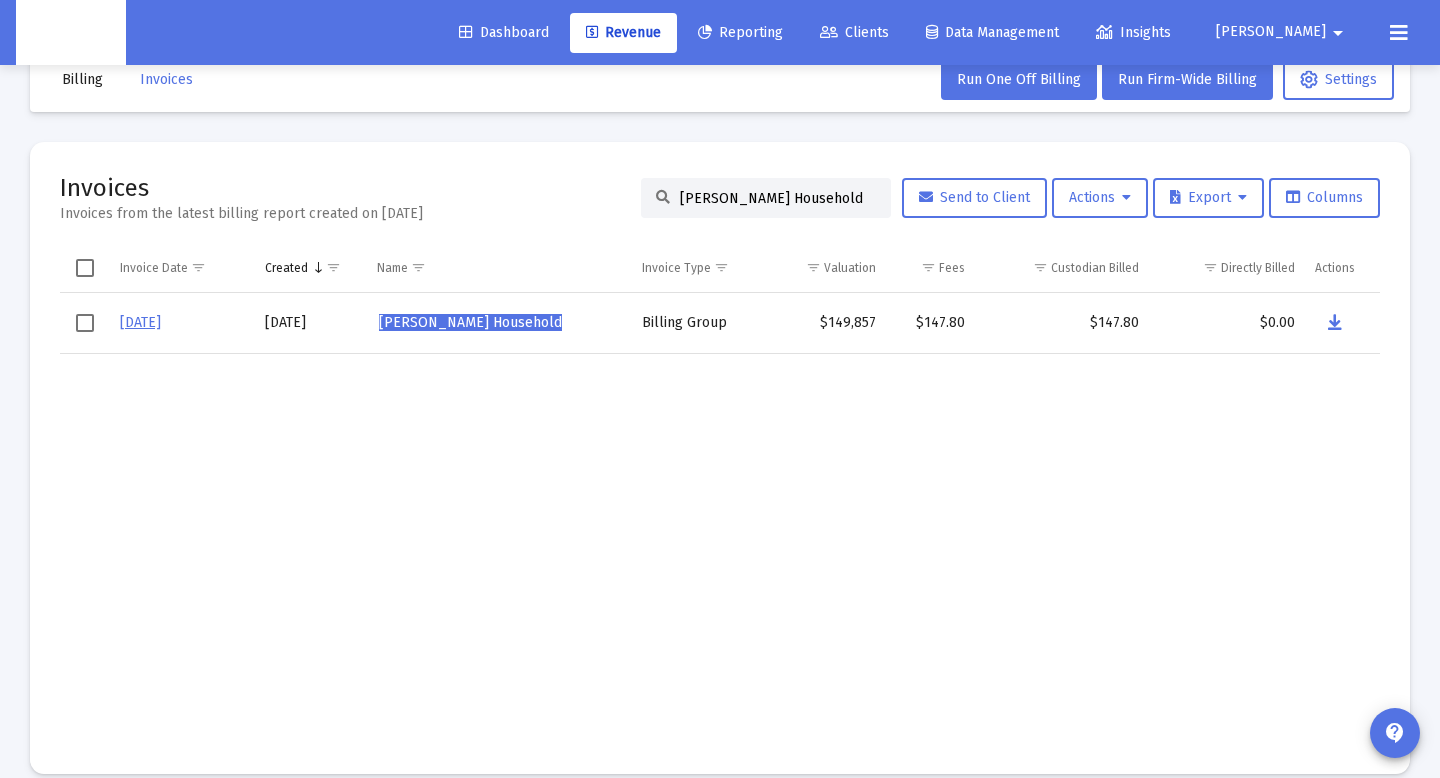 paste on "[PERSON_NAME]" 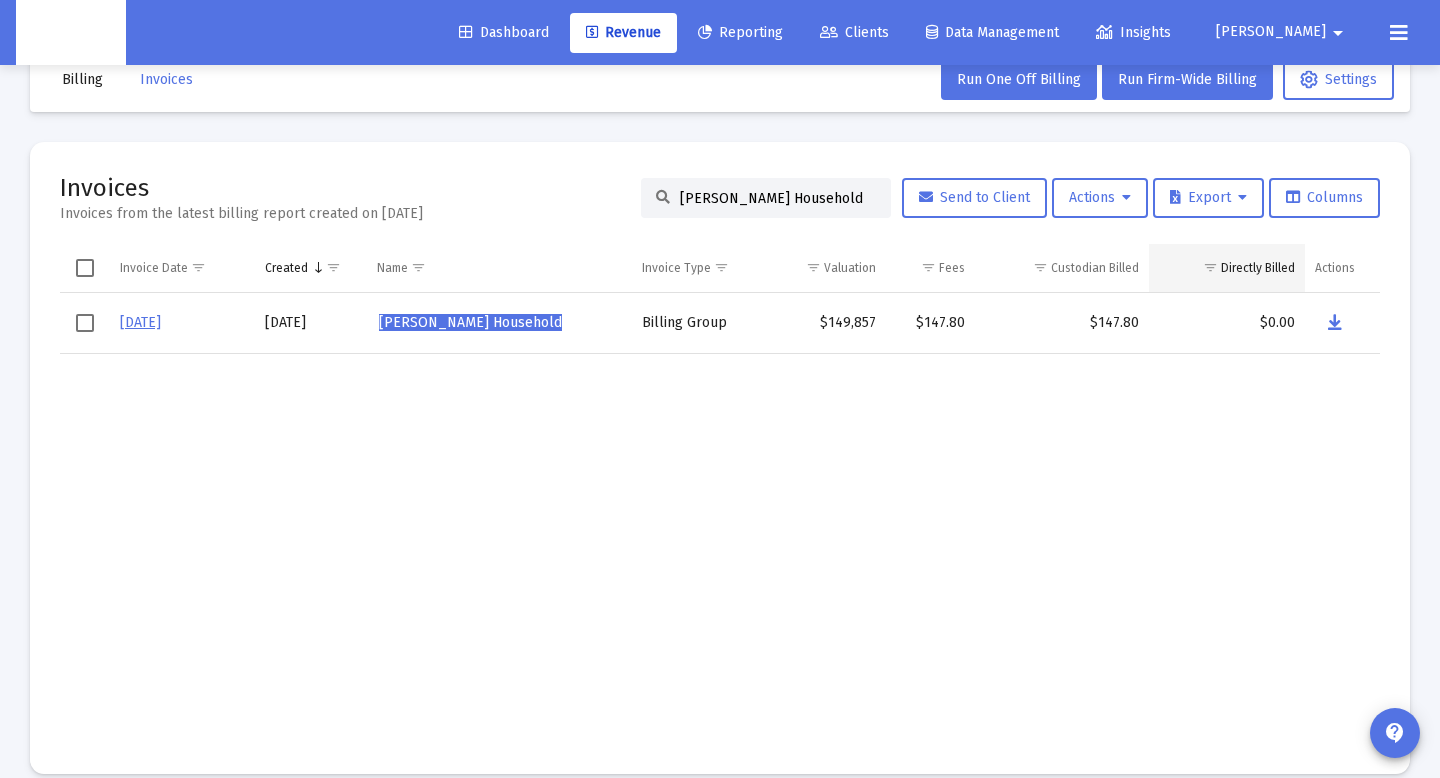 scroll, scrollTop: 0, scrollLeft: 0, axis: both 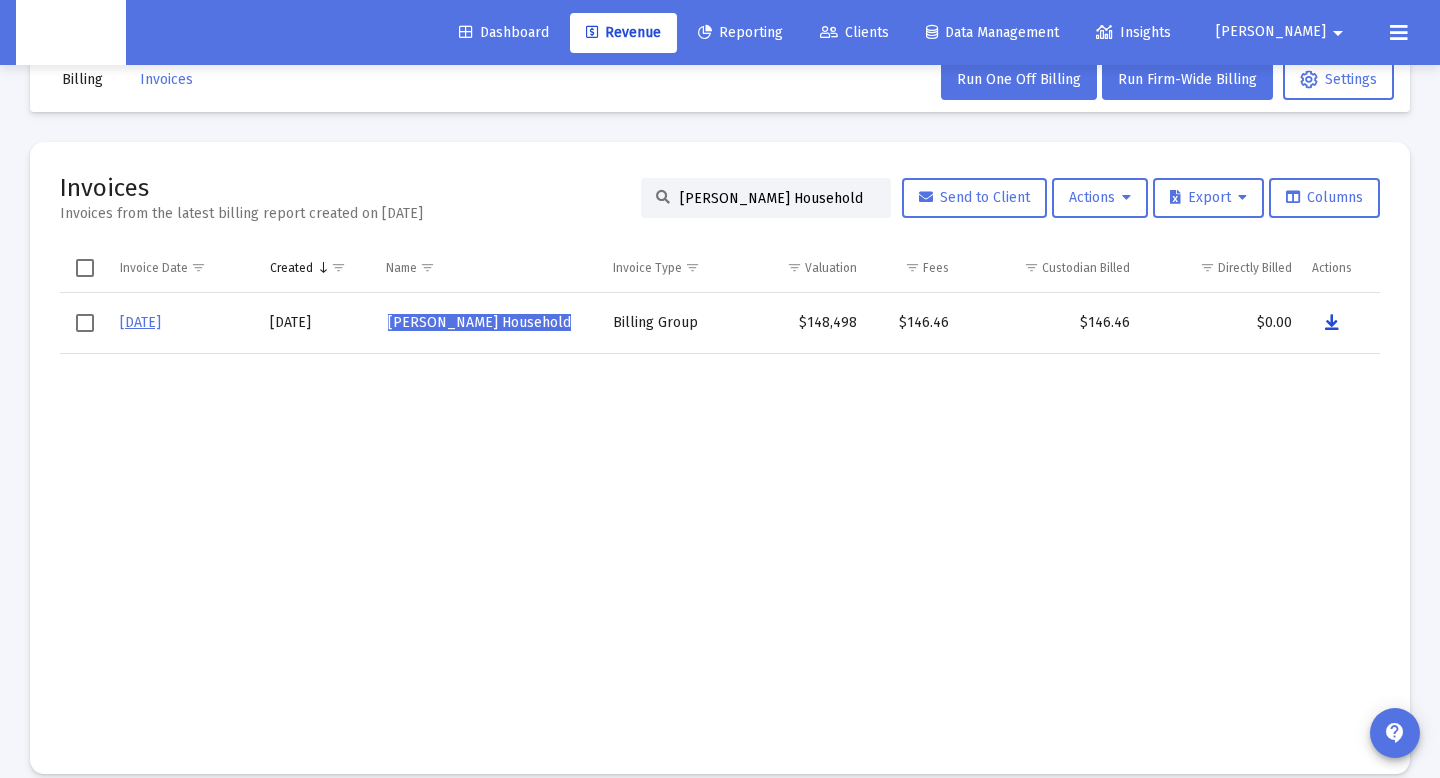 click at bounding box center (1332, 323) 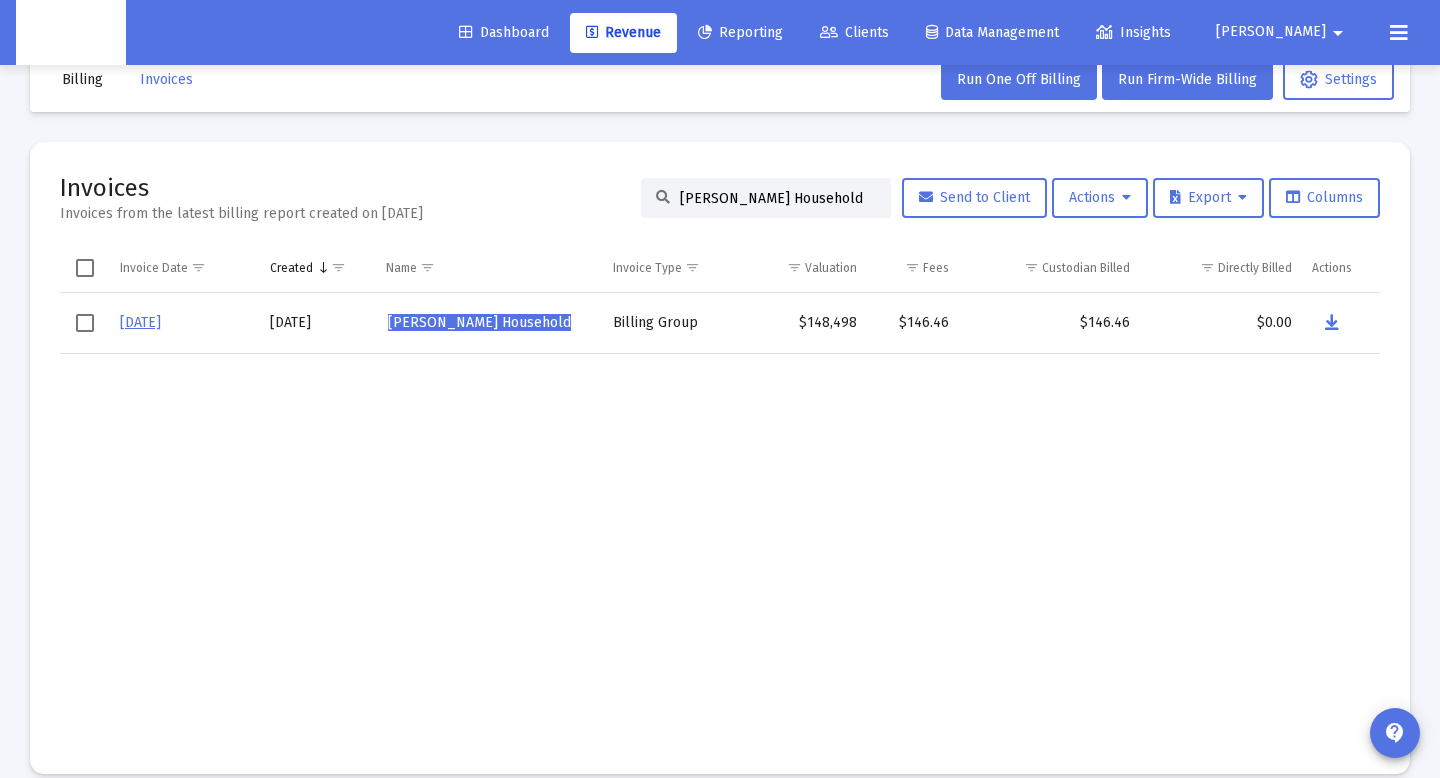 drag, startPoint x: 656, startPoint y: 156, endPoint x: 788, endPoint y: 195, distance: 137.64084 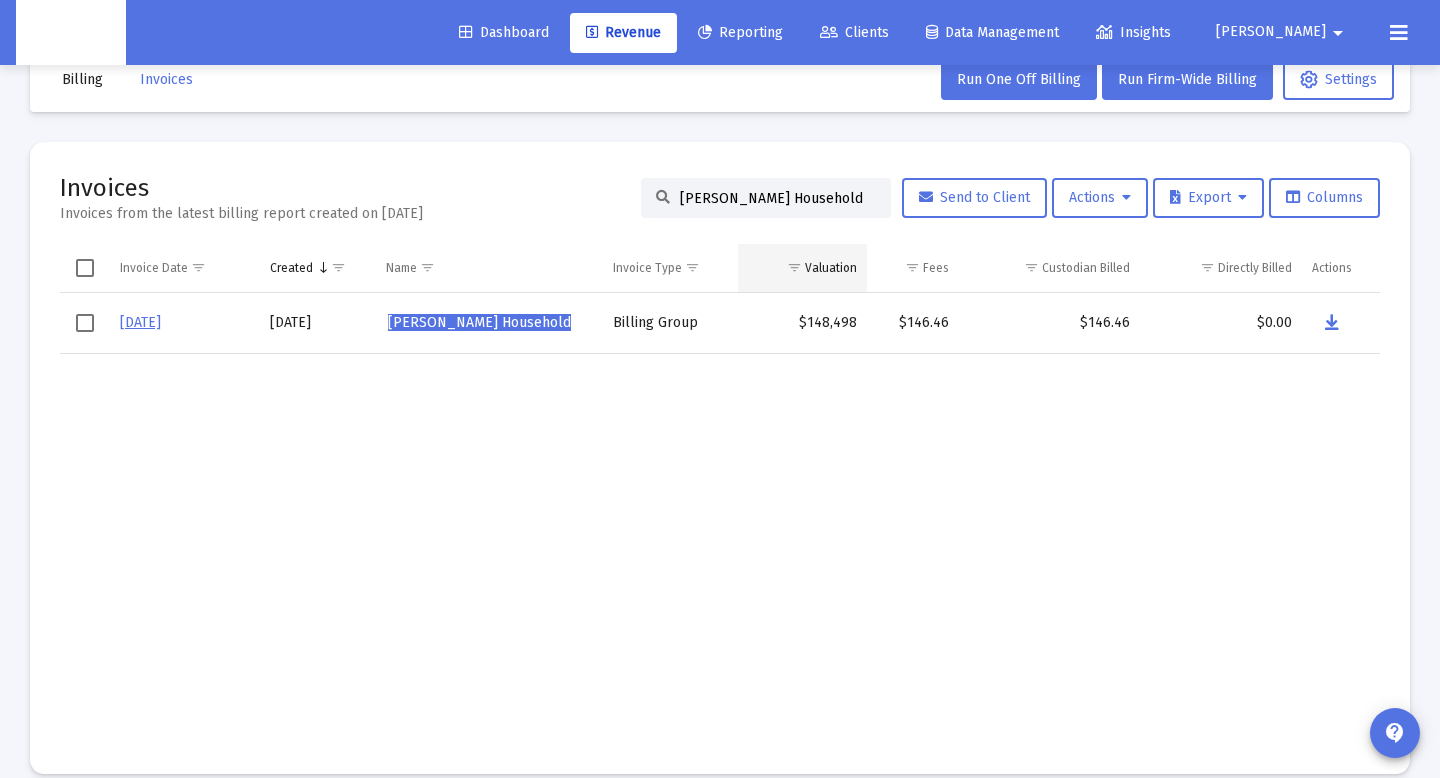 paste on "[PERSON_NAME] Childs" 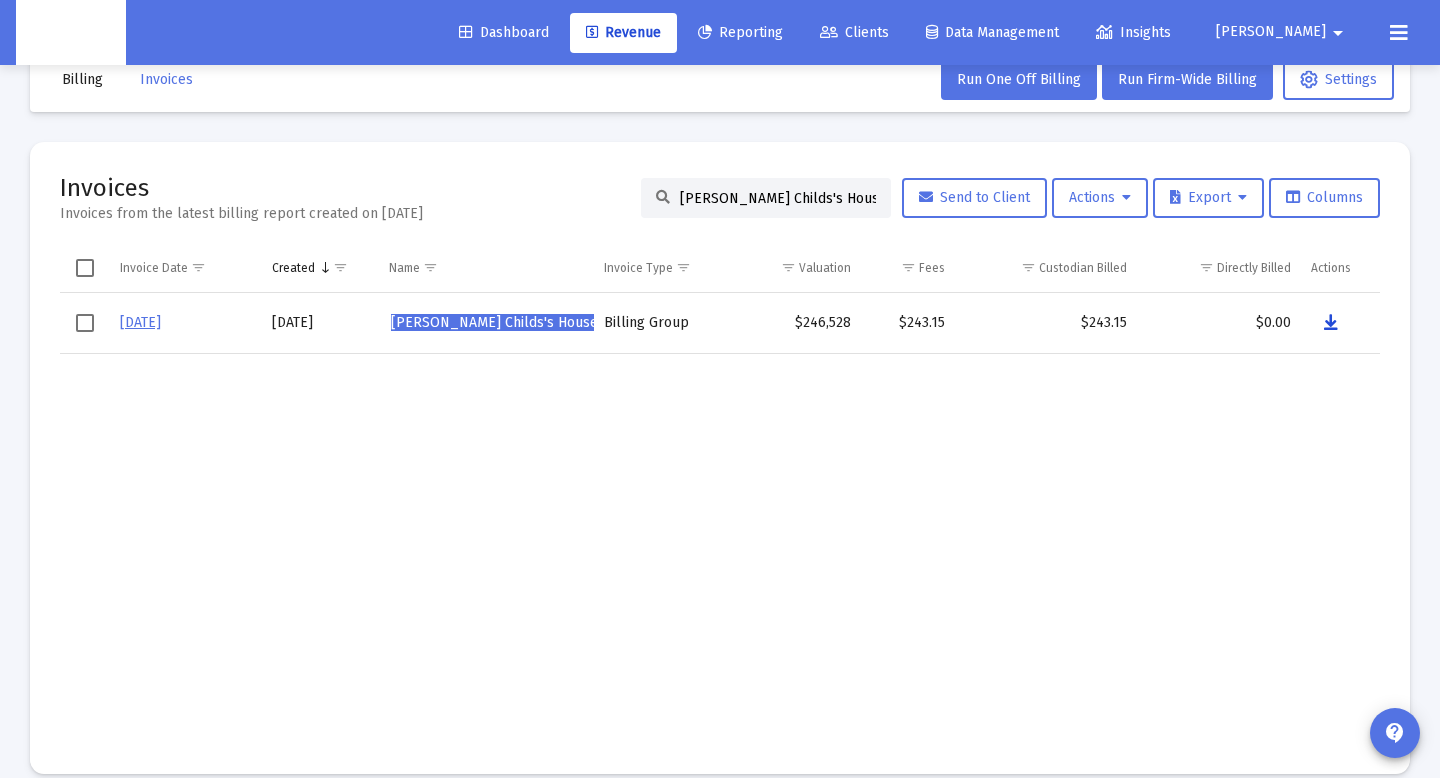 click at bounding box center [1331, 323] 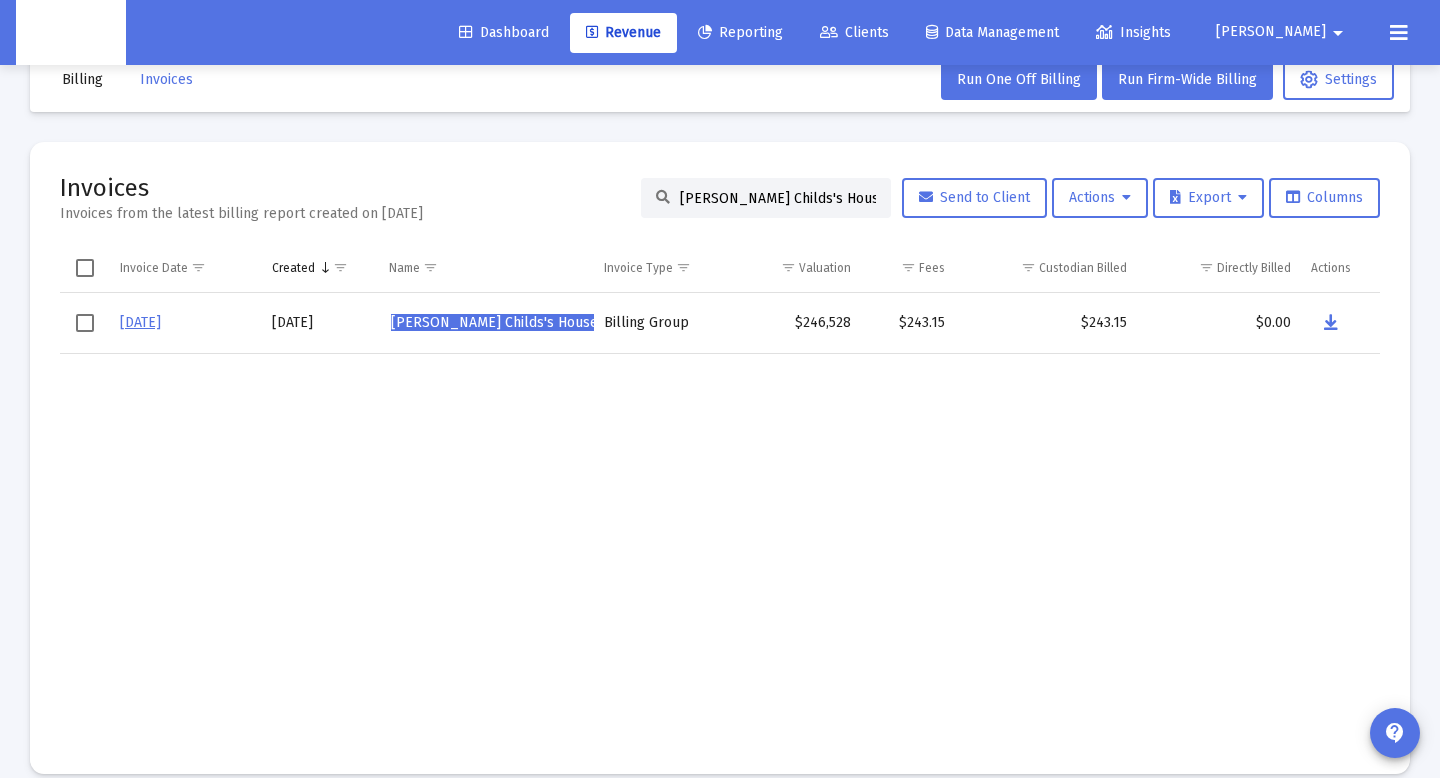 paste on "Catia Marque" 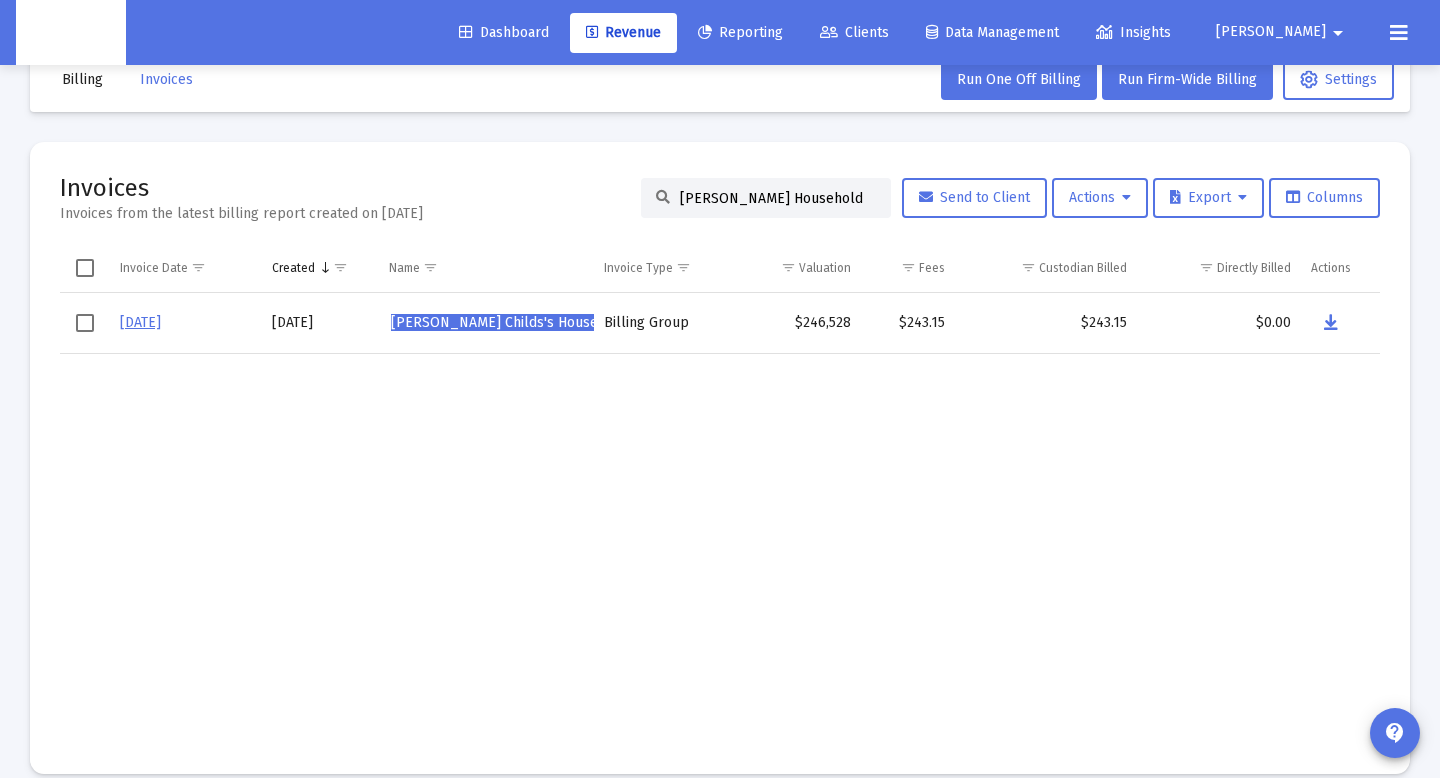 drag, startPoint x: 826, startPoint y: 195, endPoint x: 469, endPoint y: 199, distance: 357.0224 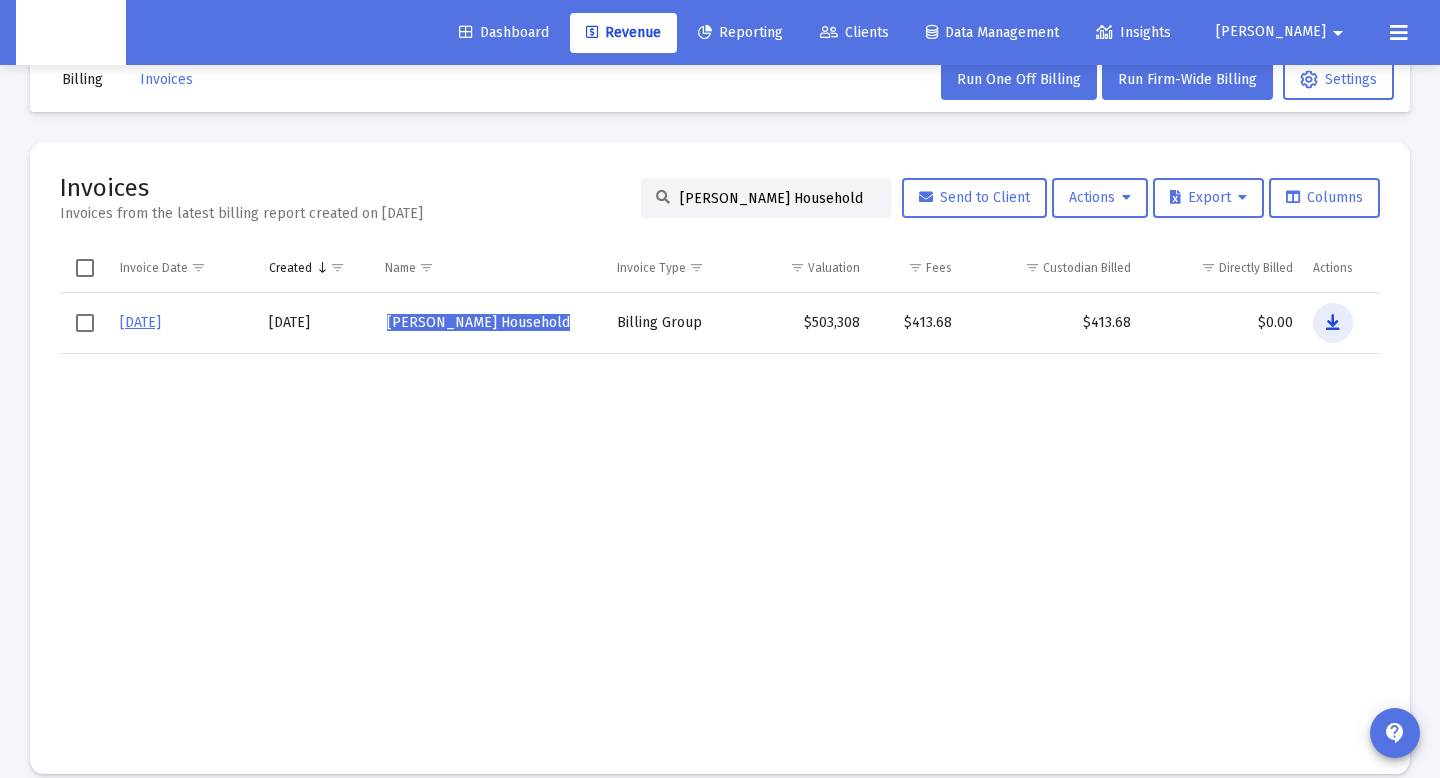 click at bounding box center (1333, 323) 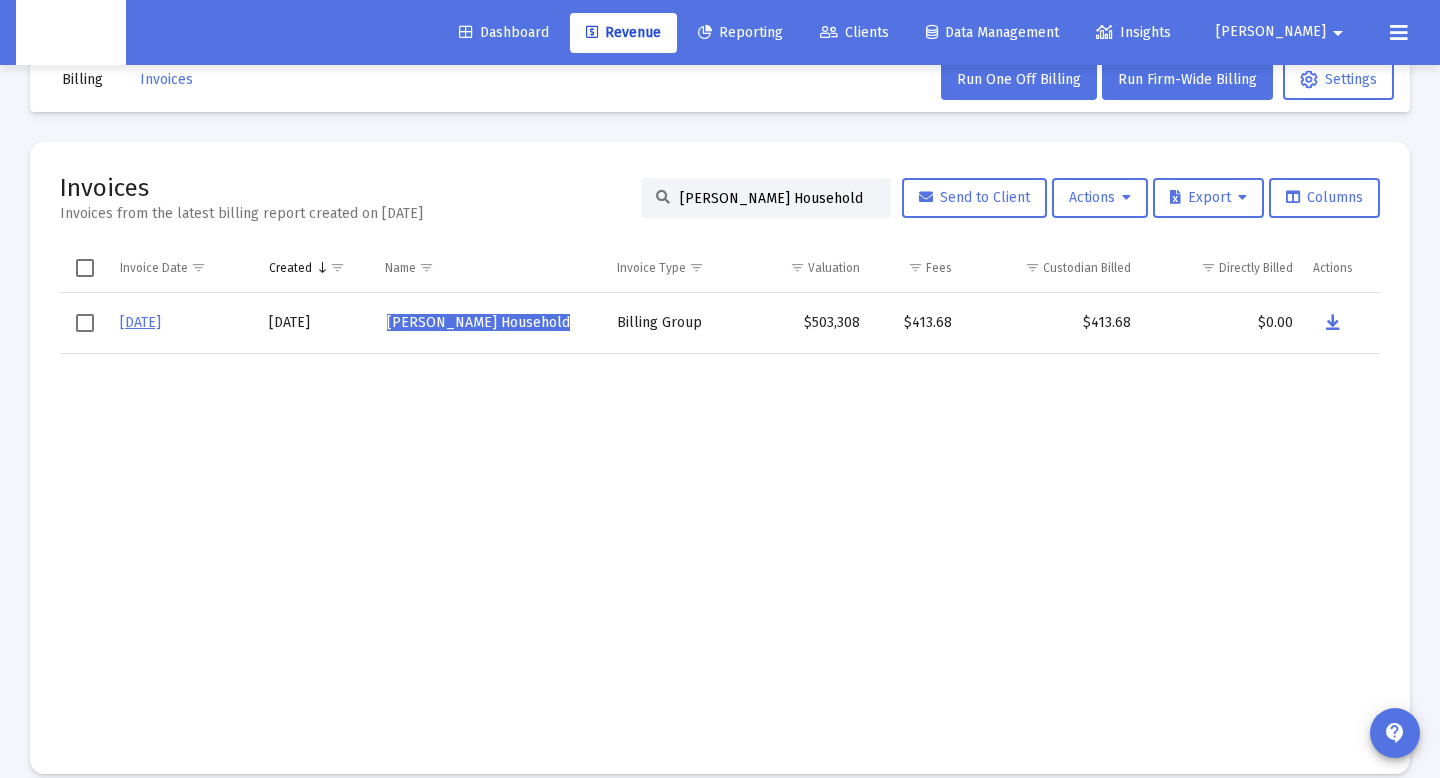drag, startPoint x: 865, startPoint y: 203, endPoint x: 830, endPoint y: 197, distance: 35.510563 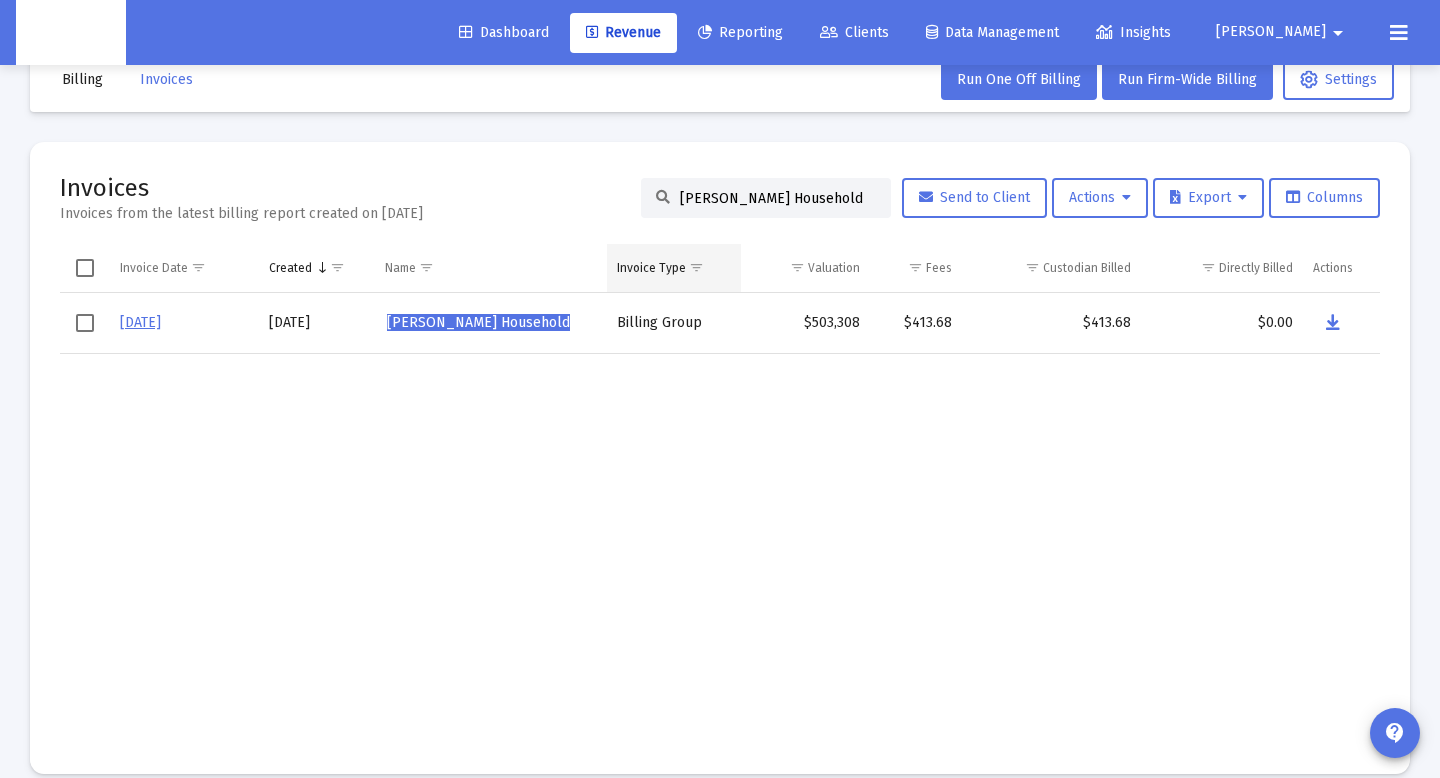 drag, startPoint x: 858, startPoint y: 196, endPoint x: 714, endPoint y: 259, distance: 157.17824 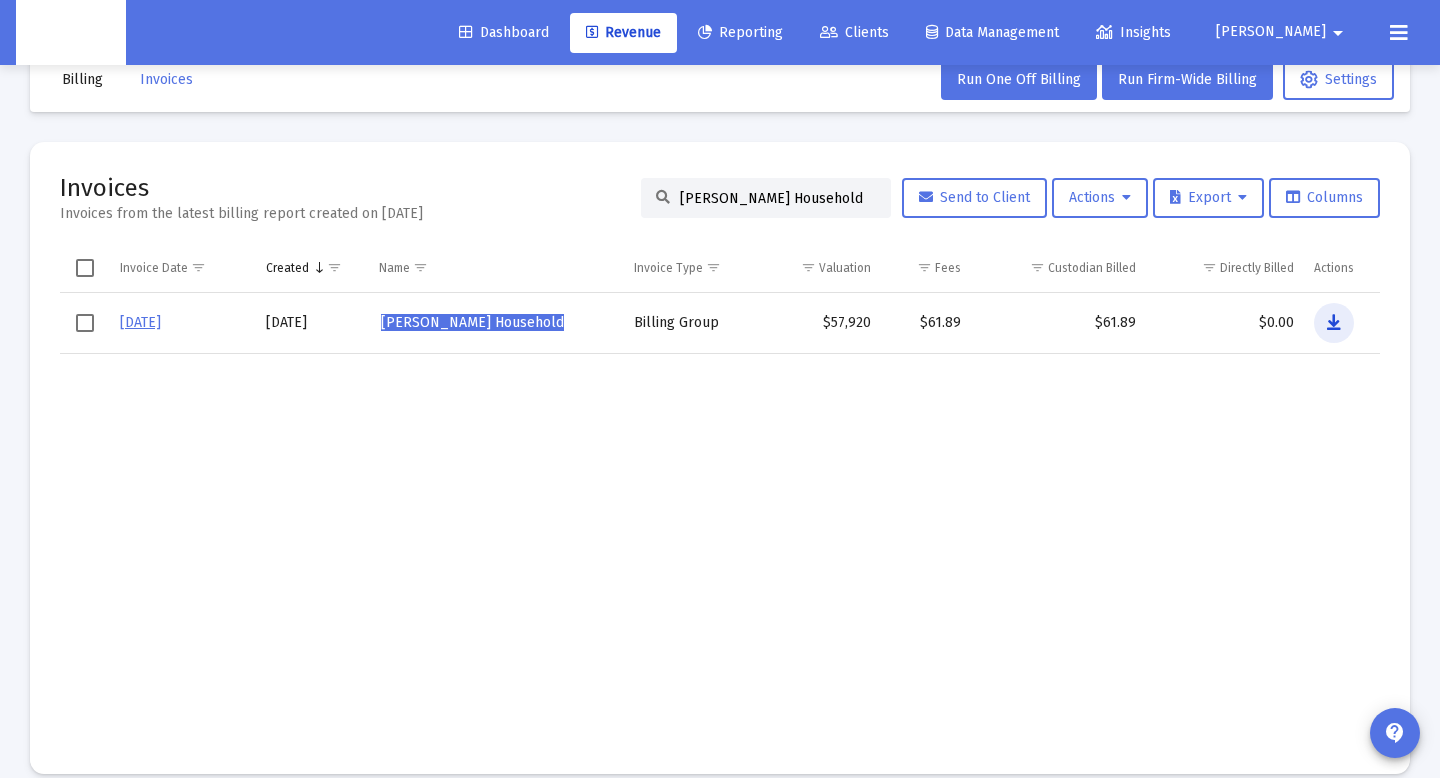 click at bounding box center [1334, 323] 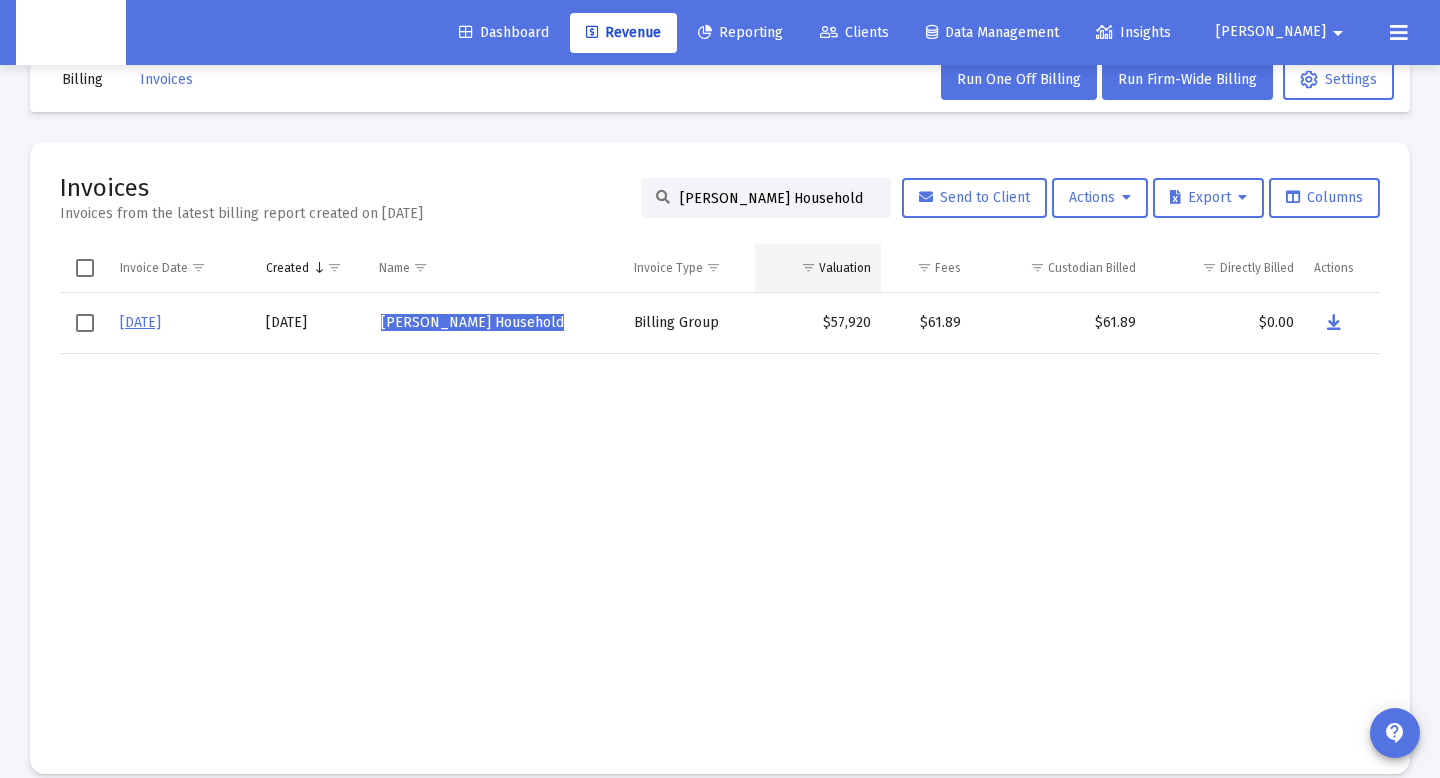 drag, startPoint x: 861, startPoint y: 198, endPoint x: 832, endPoint y: 285, distance: 91.706055 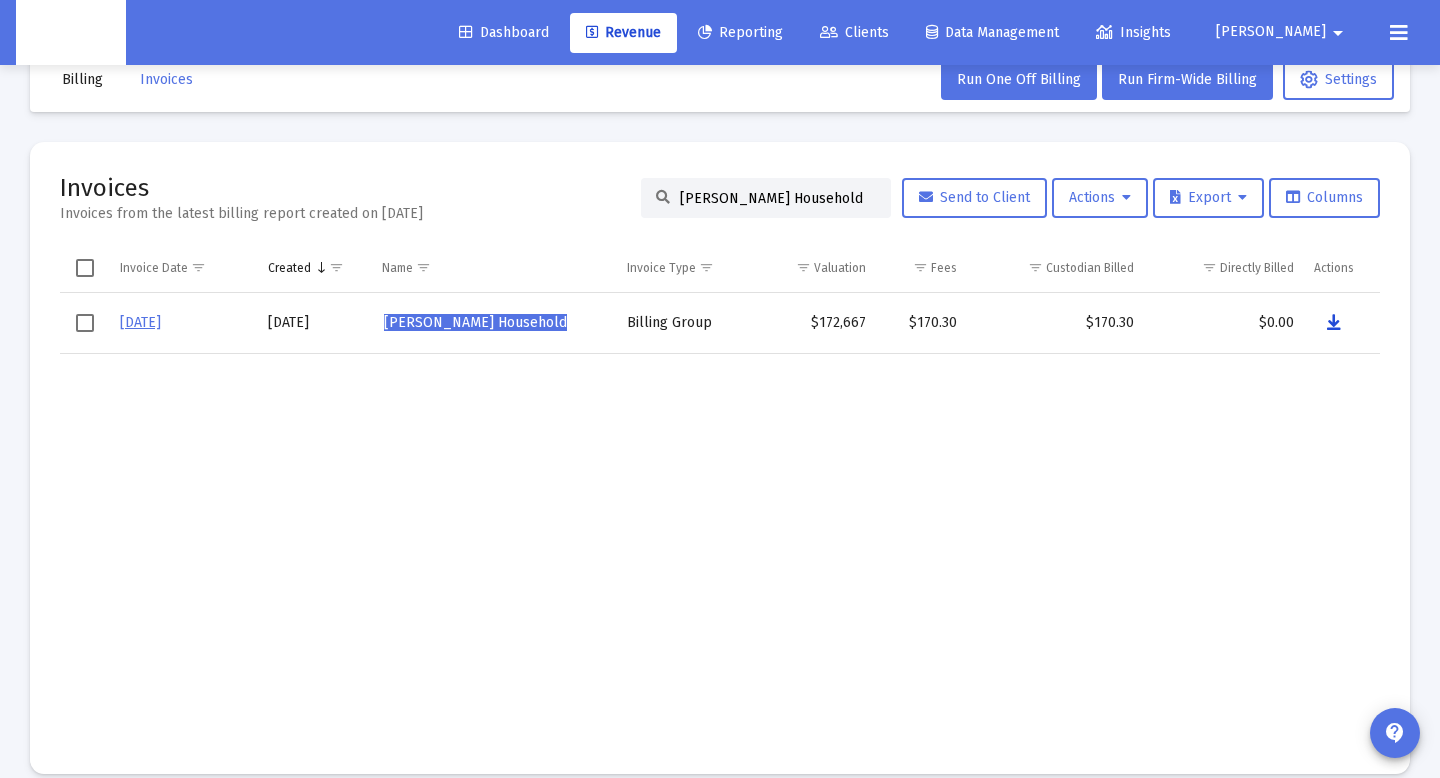 click at bounding box center [1334, 323] 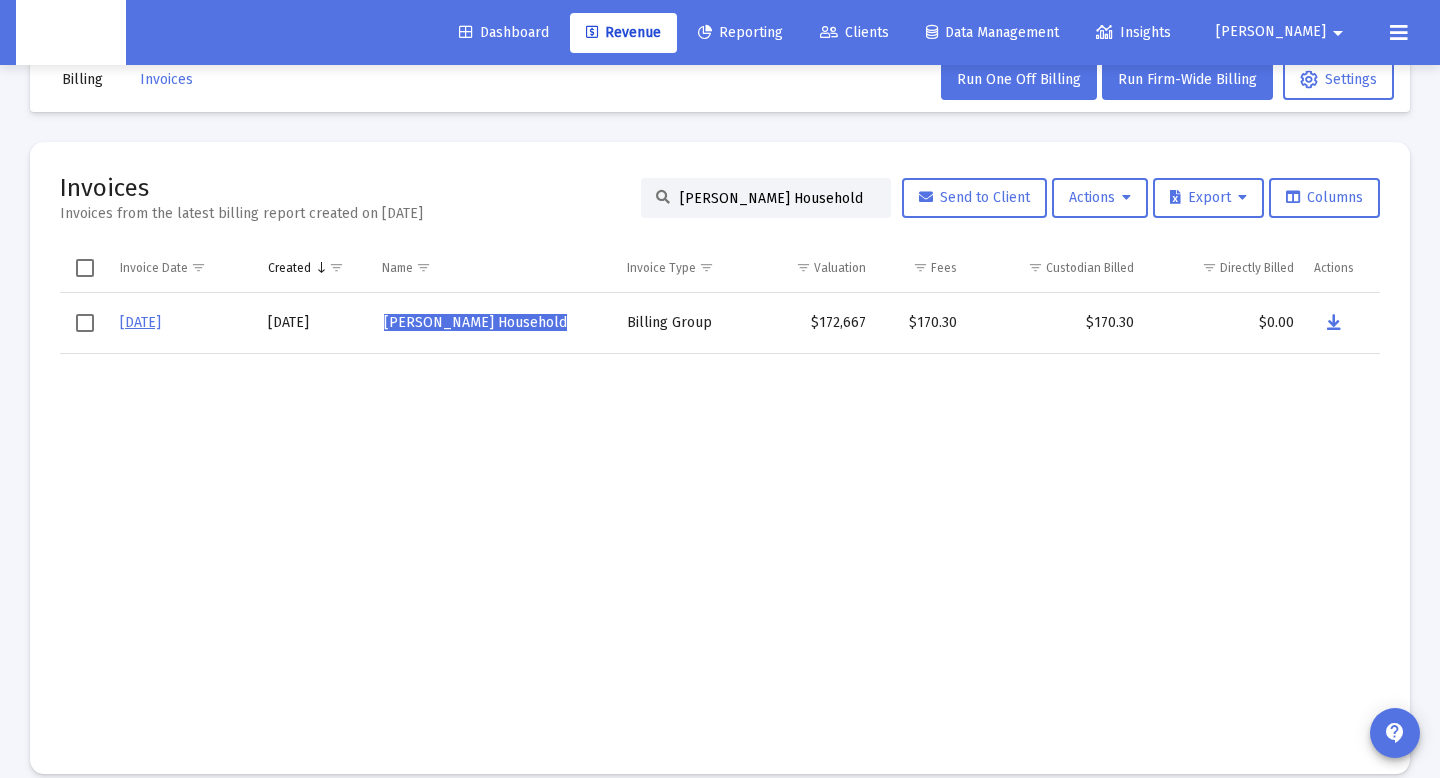 drag, startPoint x: 859, startPoint y: 198, endPoint x: 502, endPoint y: 203, distance: 357.035 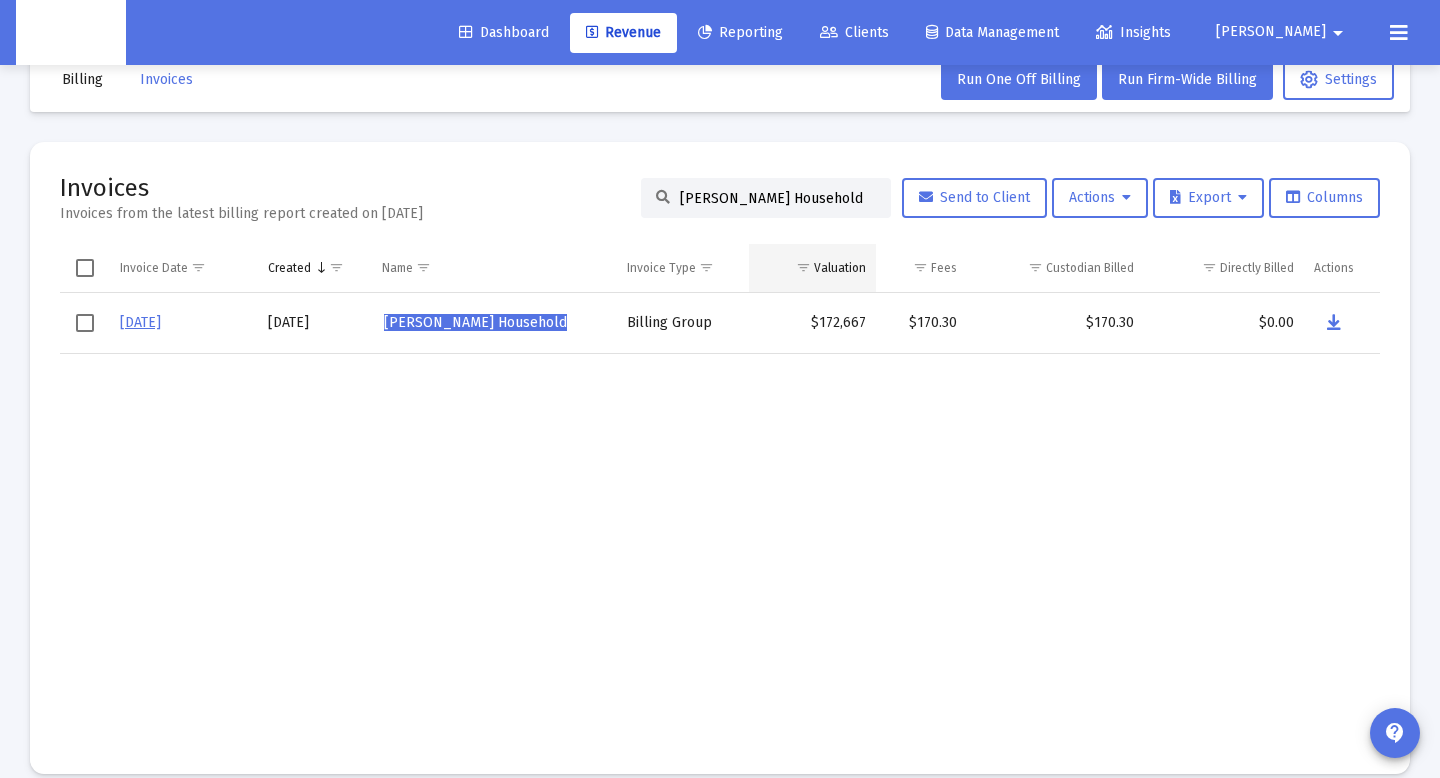 paste on "[PERSON_NAME]" 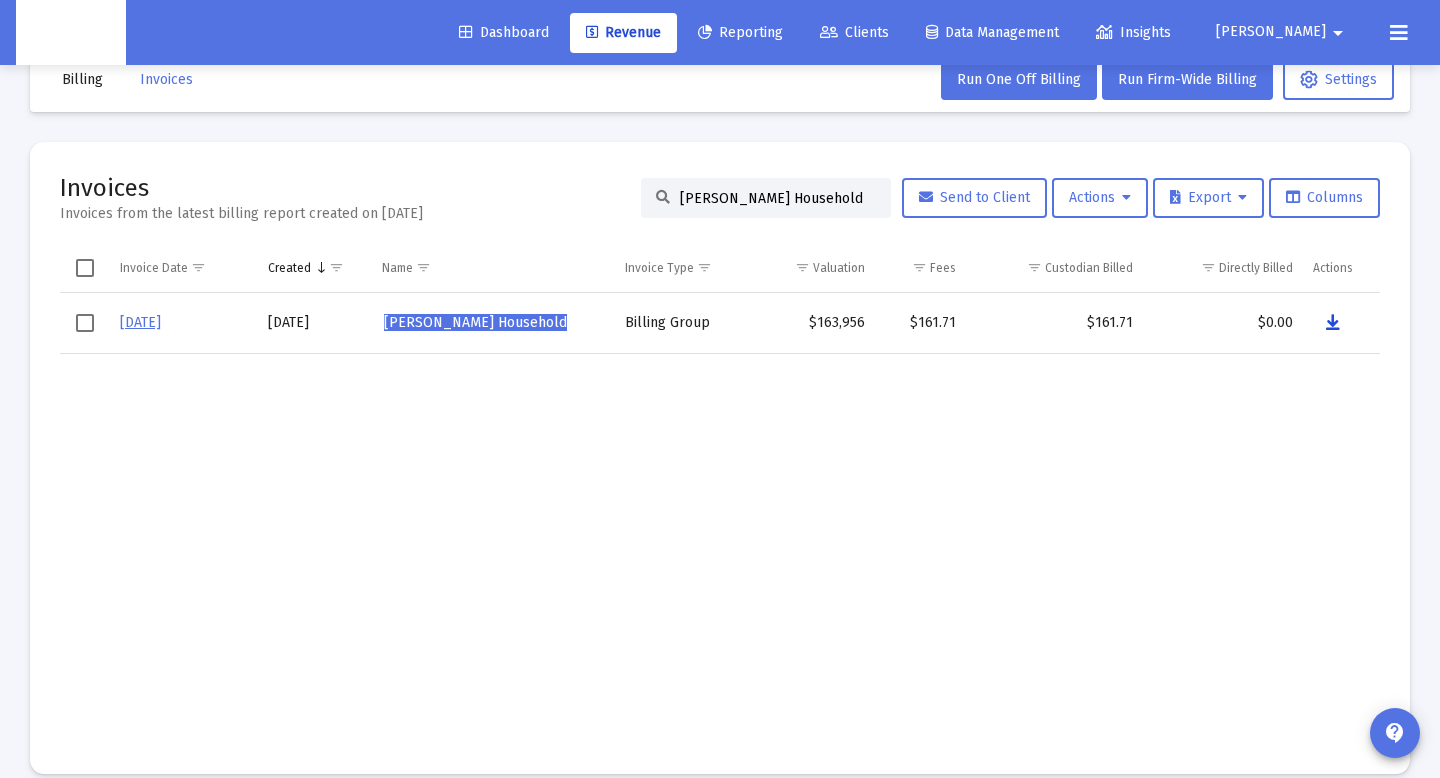 click at bounding box center [1333, 323] 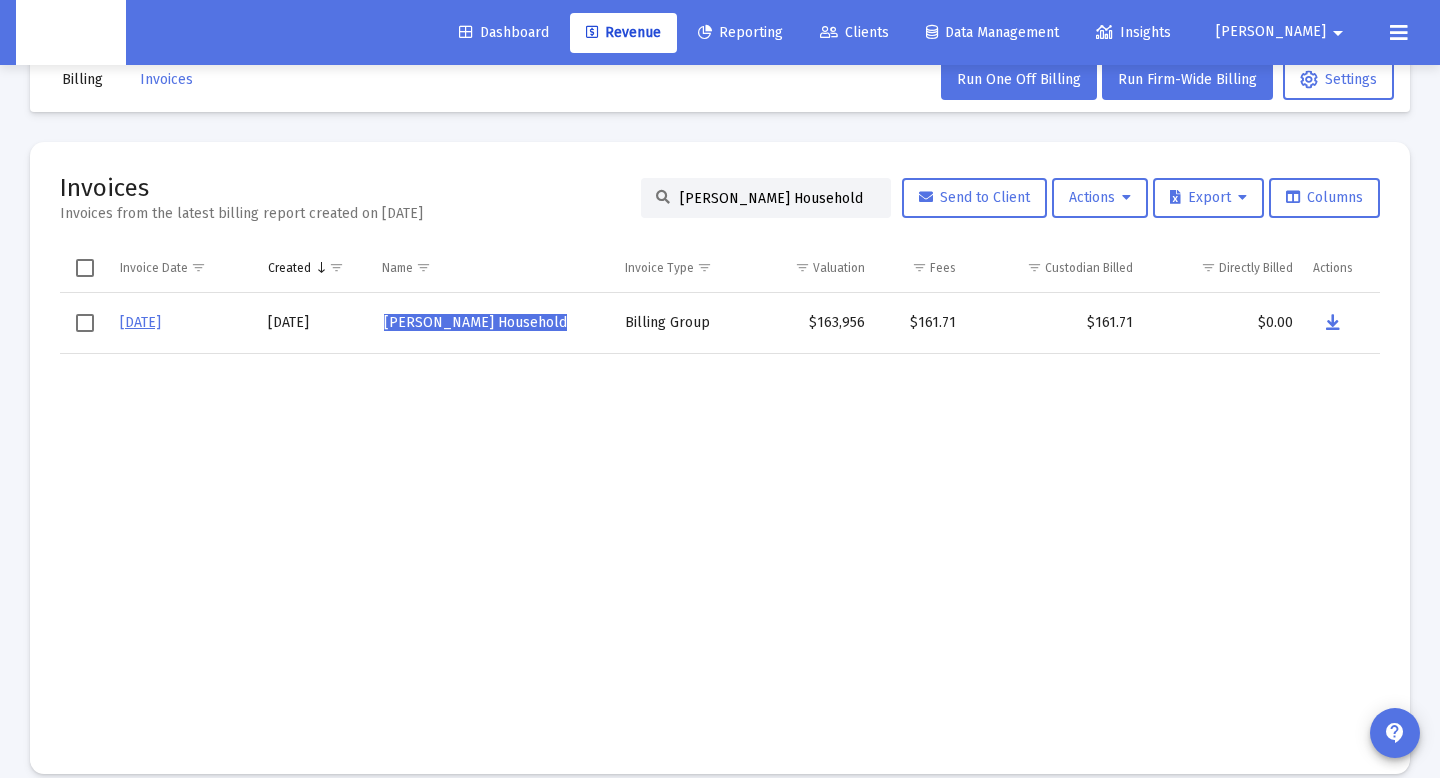 click on "[PERSON_NAME] Household" 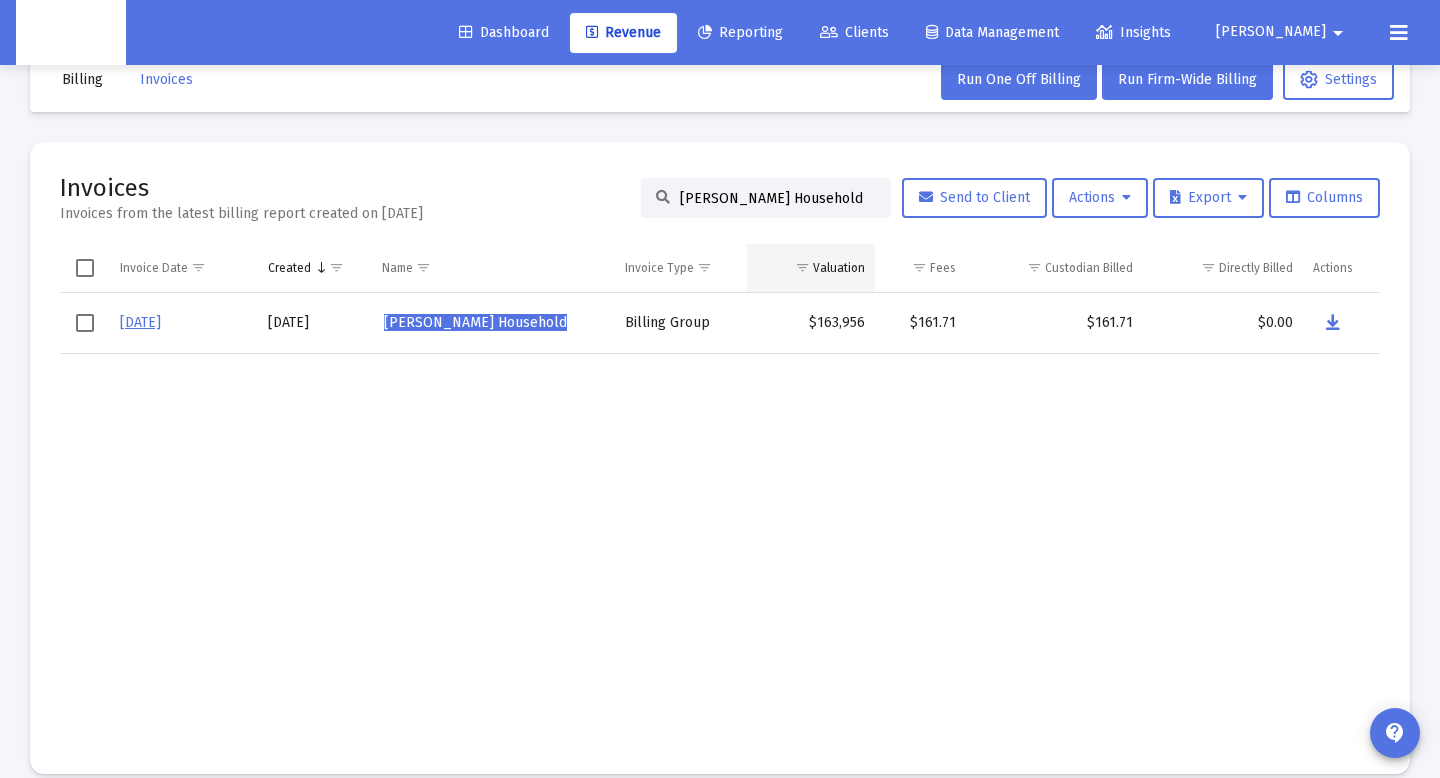 paste on "[PERSON_NAME]" 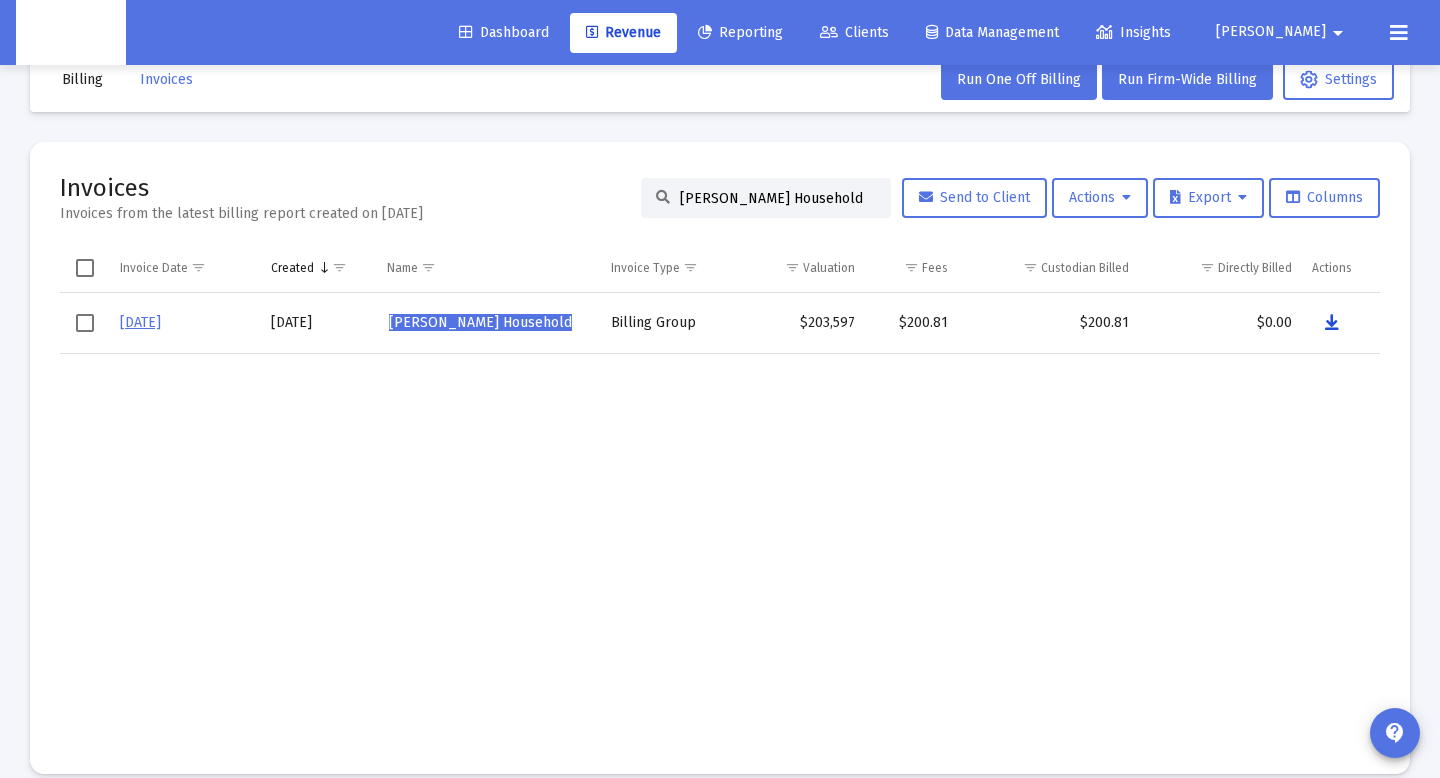 click at bounding box center [1332, 323] 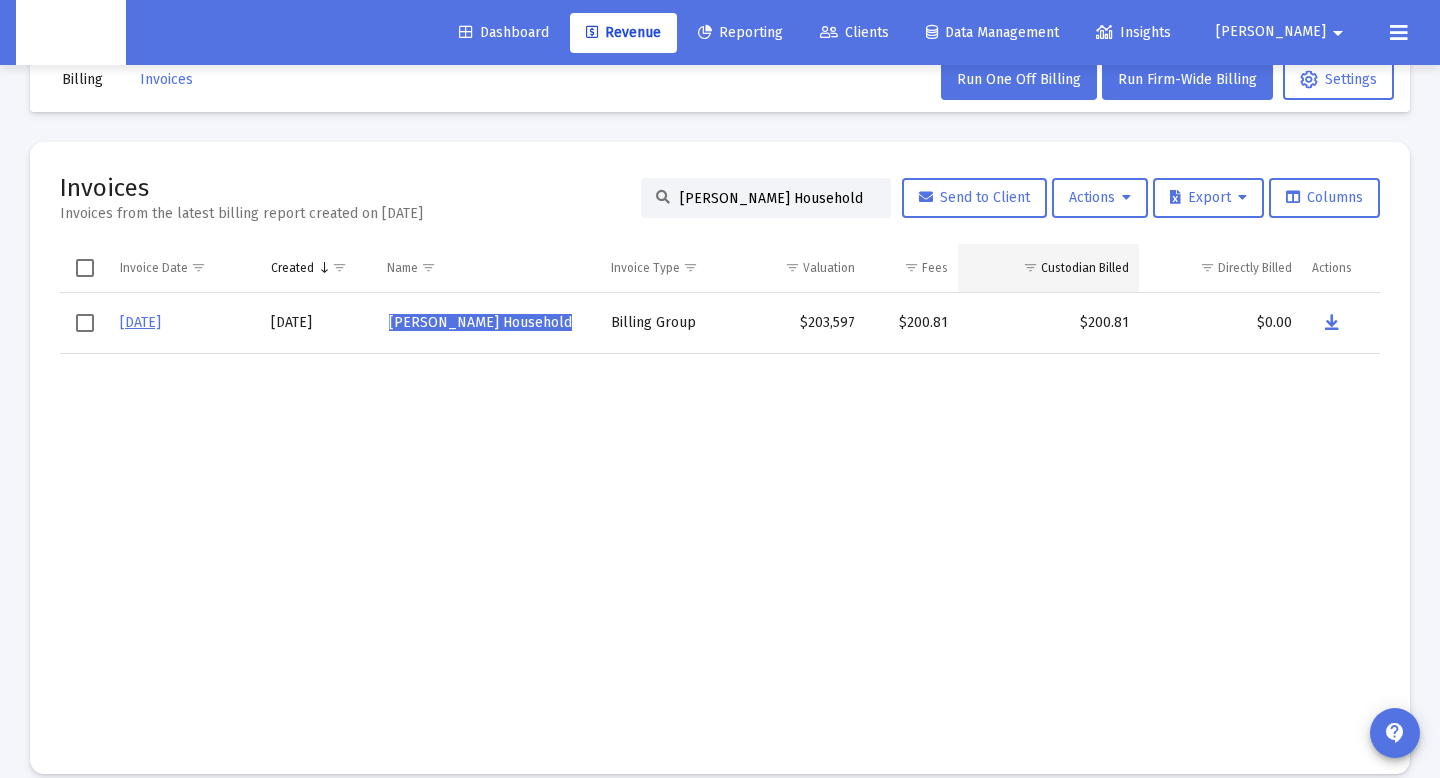 drag, startPoint x: 839, startPoint y: 195, endPoint x: 967, endPoint y: 281, distance: 154.20766 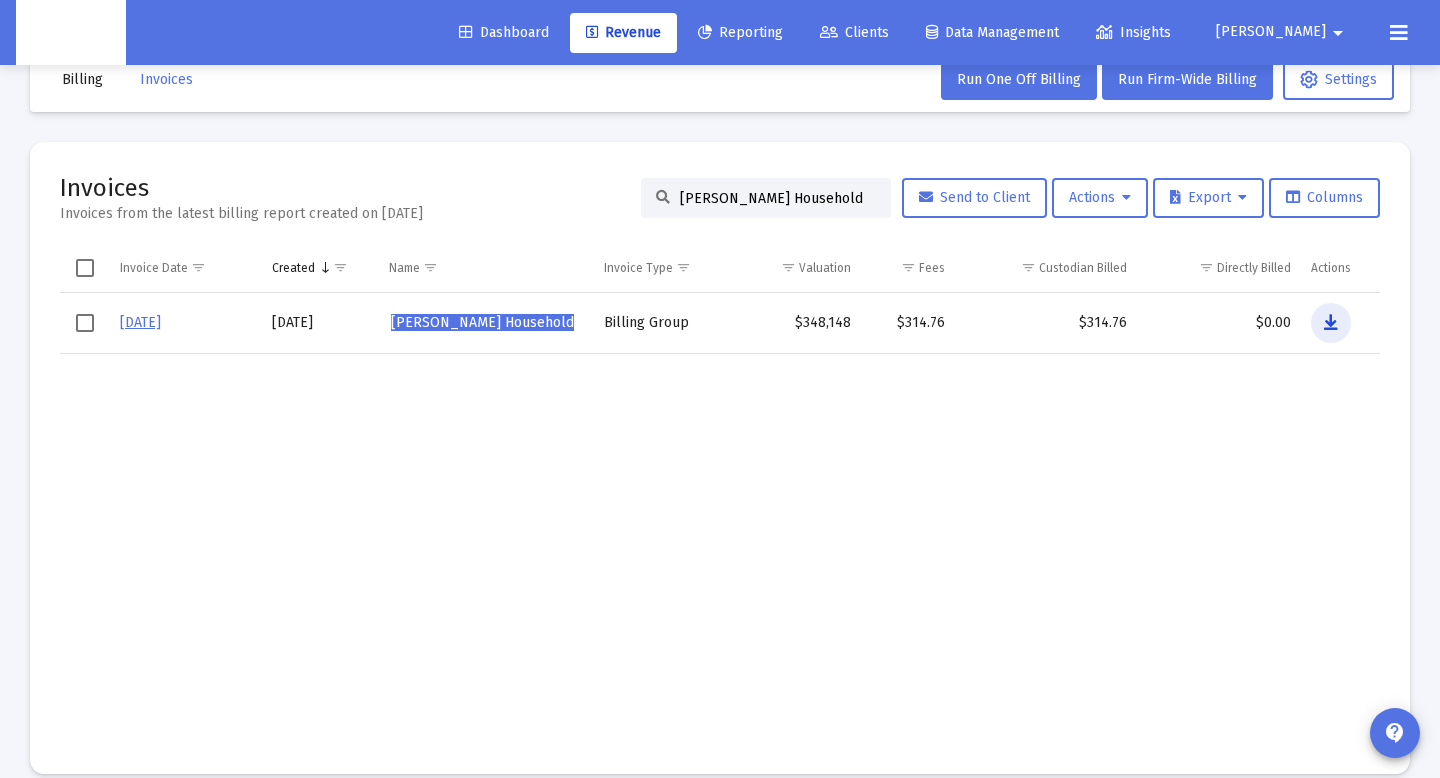 drag, startPoint x: 1336, startPoint y: 322, endPoint x: 1438, endPoint y: 284, distance: 108.84852 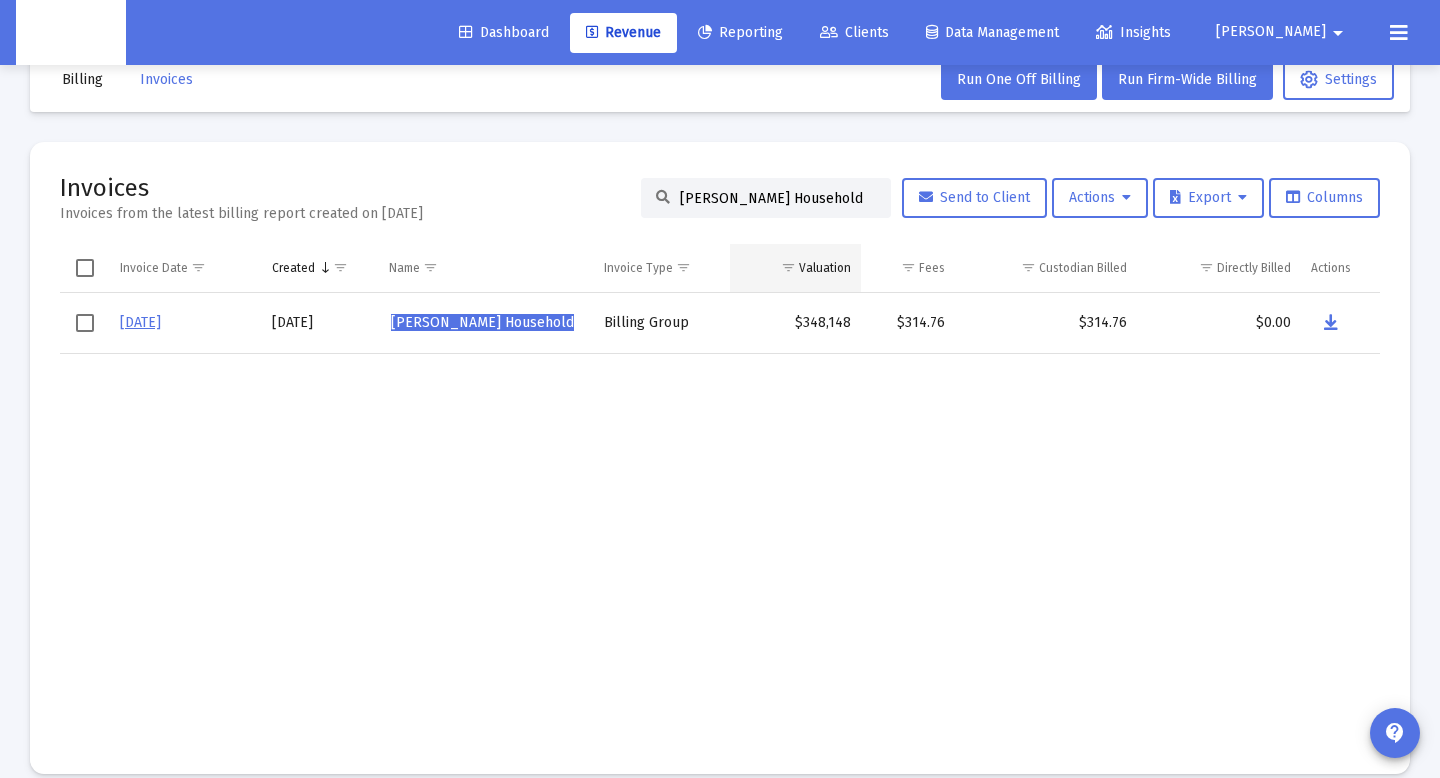 drag, startPoint x: 837, startPoint y: 194, endPoint x: 748, endPoint y: 278, distance: 122.380554 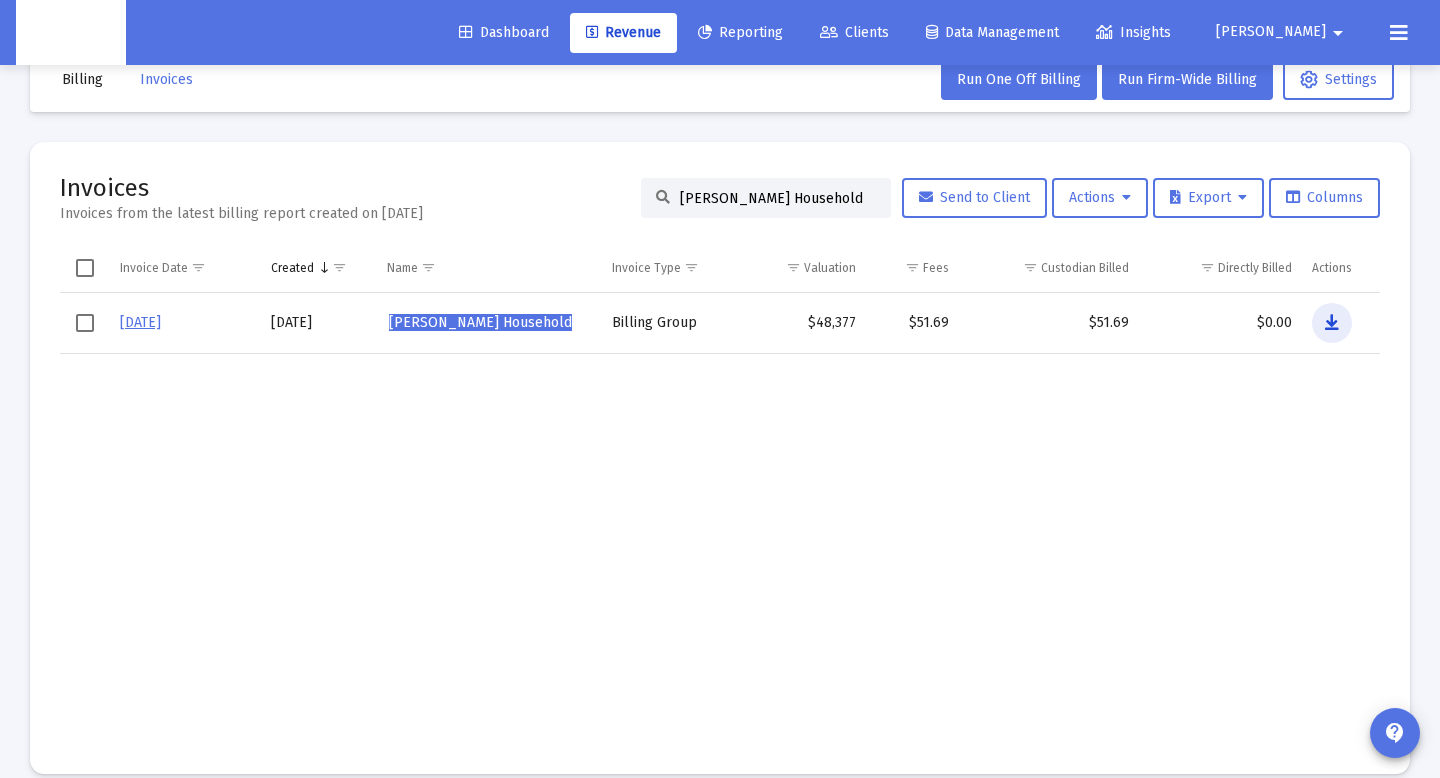 click at bounding box center [1332, 323] 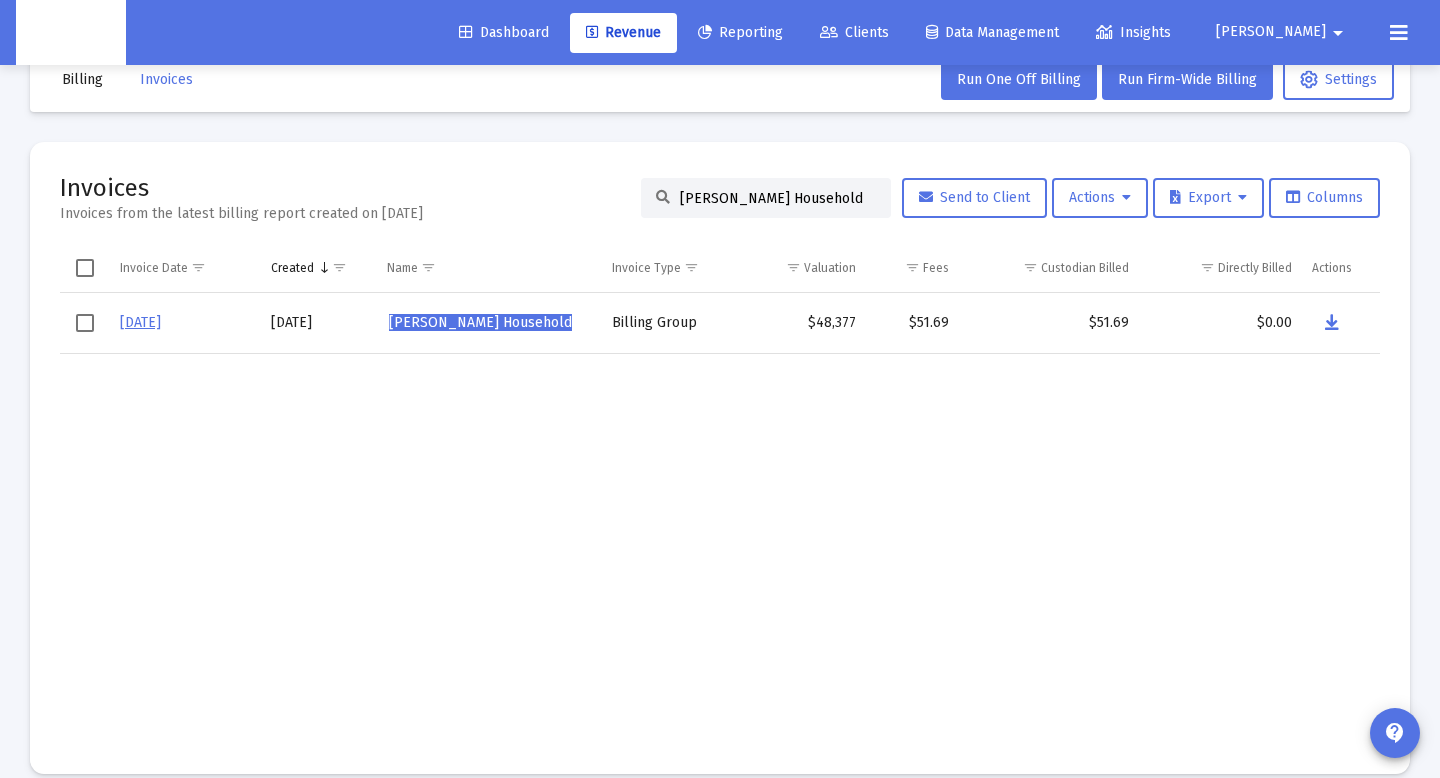 drag, startPoint x: 836, startPoint y: 196, endPoint x: 461, endPoint y: 203, distance: 375.06534 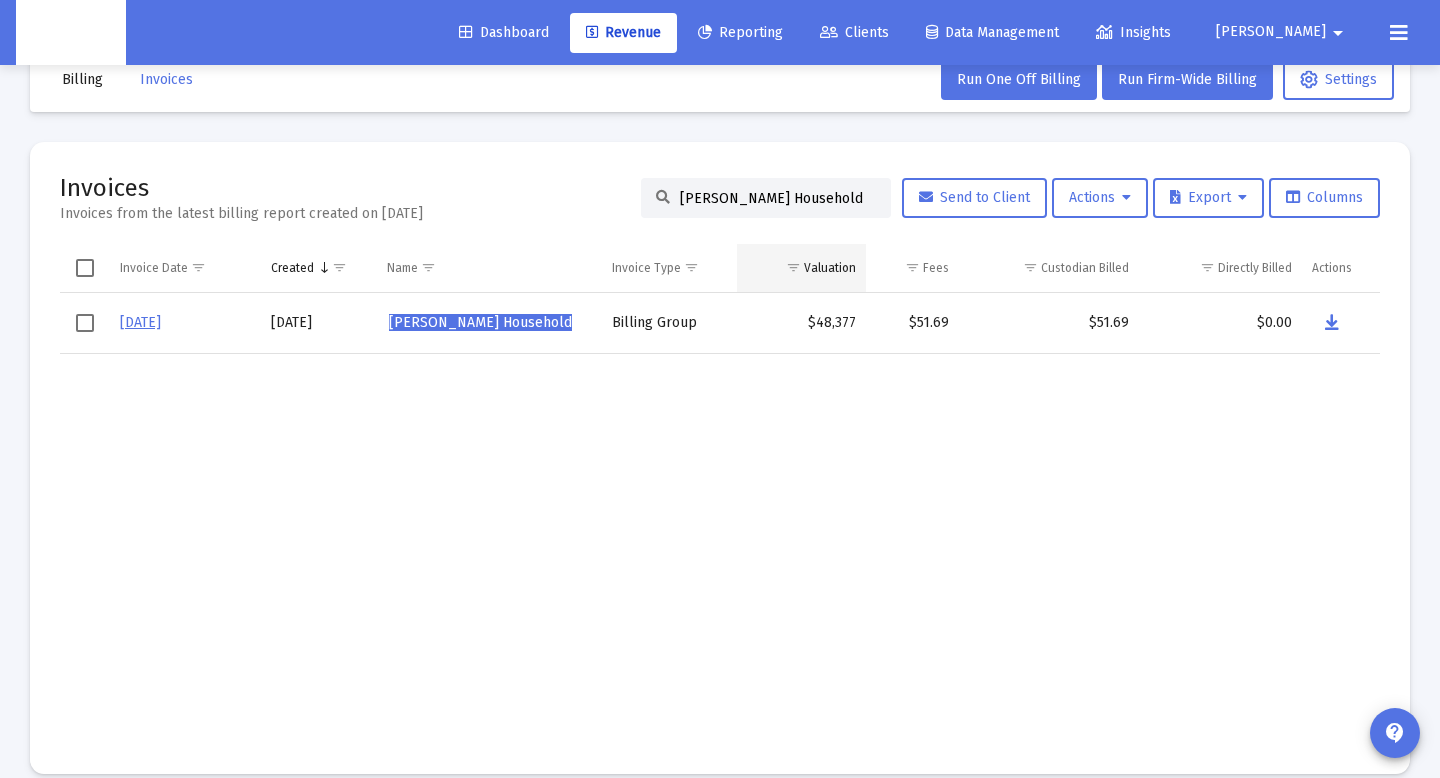 paste on "[PERSON_NAME]" 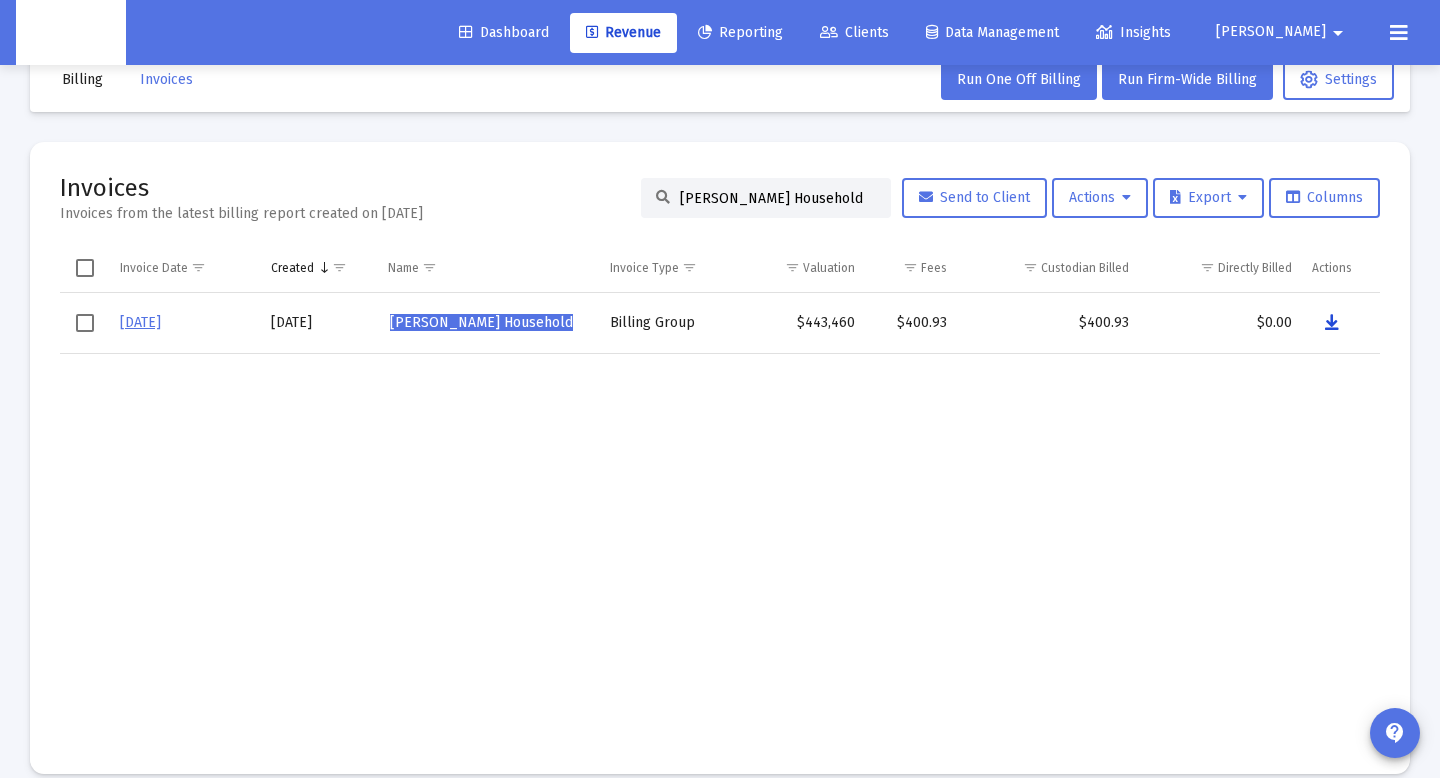 click at bounding box center [1332, 323] 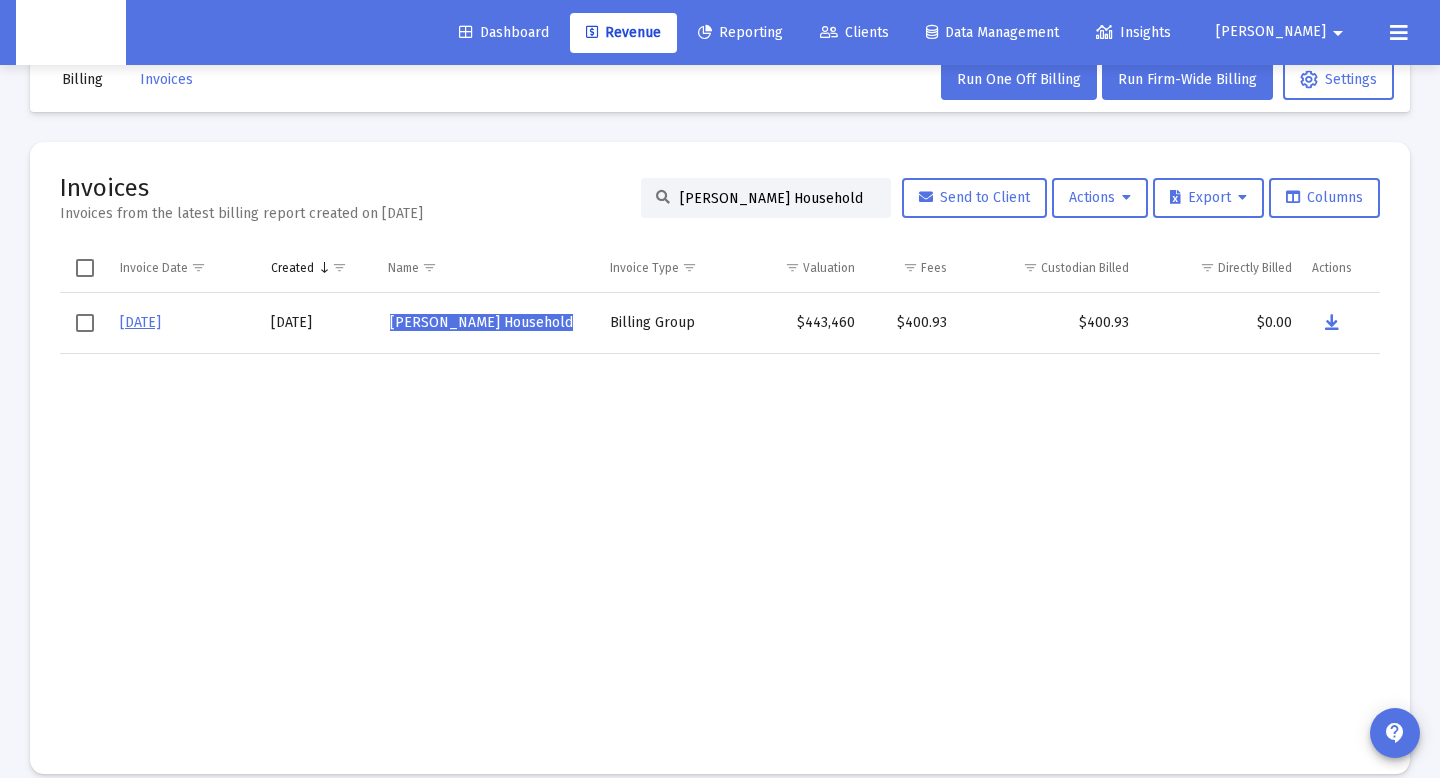 drag, startPoint x: 844, startPoint y: 202, endPoint x: 420, endPoint y: 188, distance: 424.23108 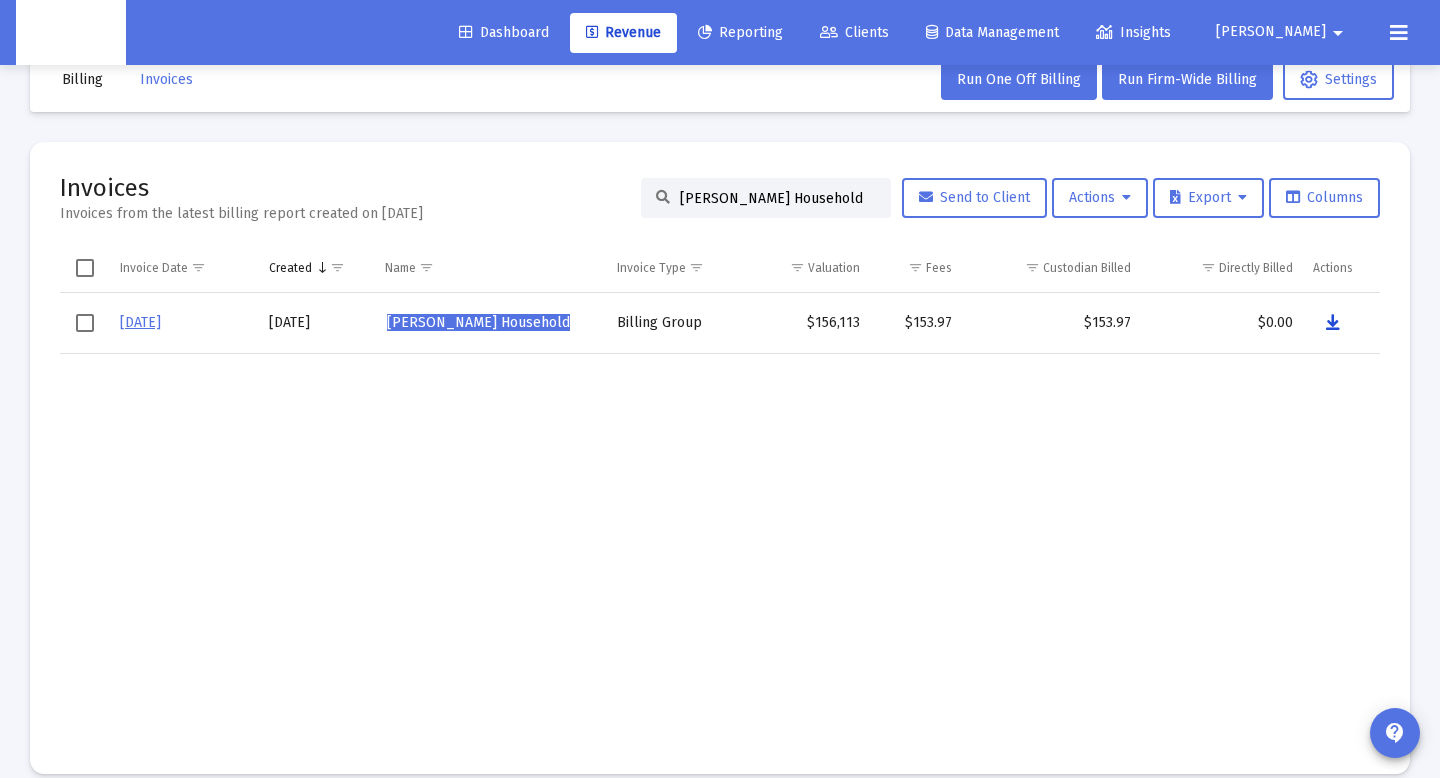 click at bounding box center (1333, 323) 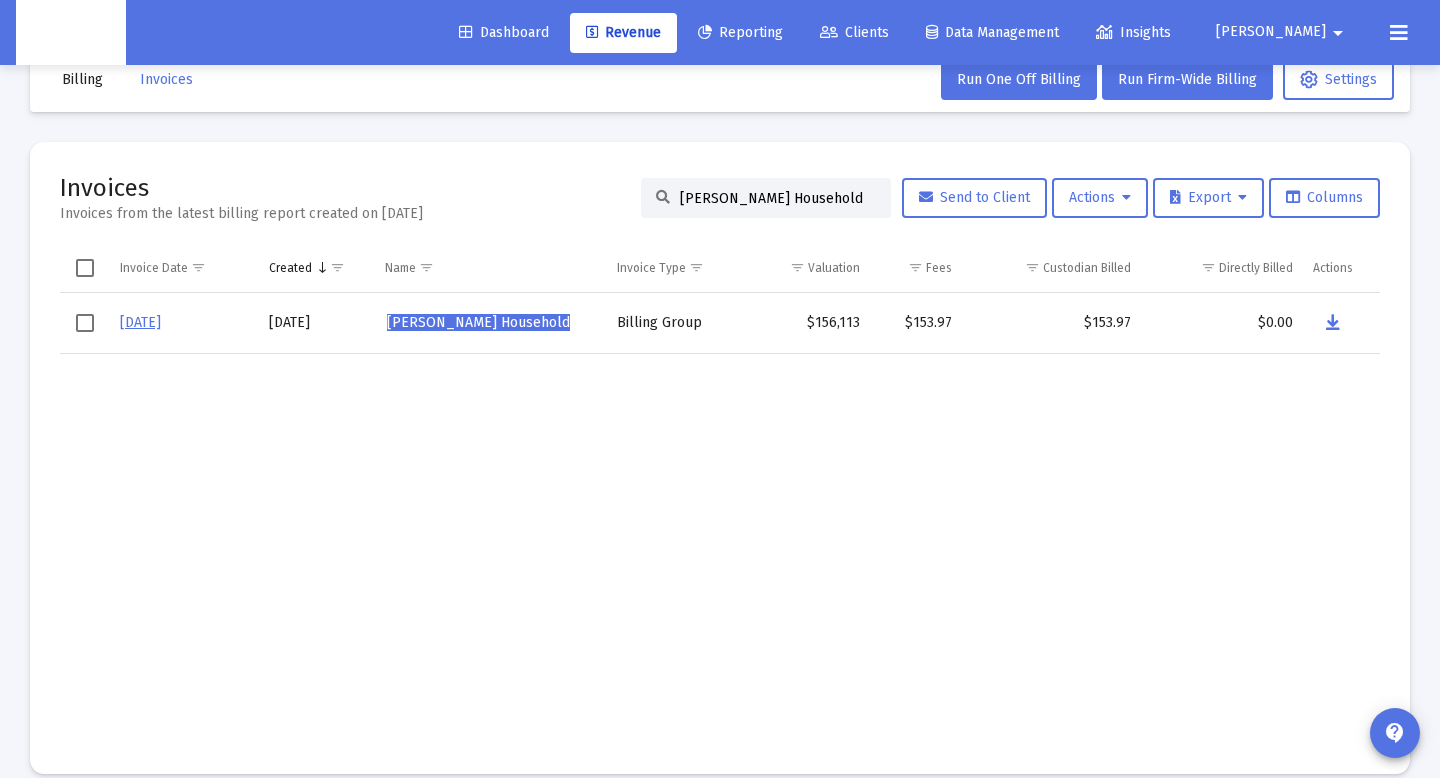 drag, startPoint x: 840, startPoint y: 202, endPoint x: 699, endPoint y: 242, distance: 146.56398 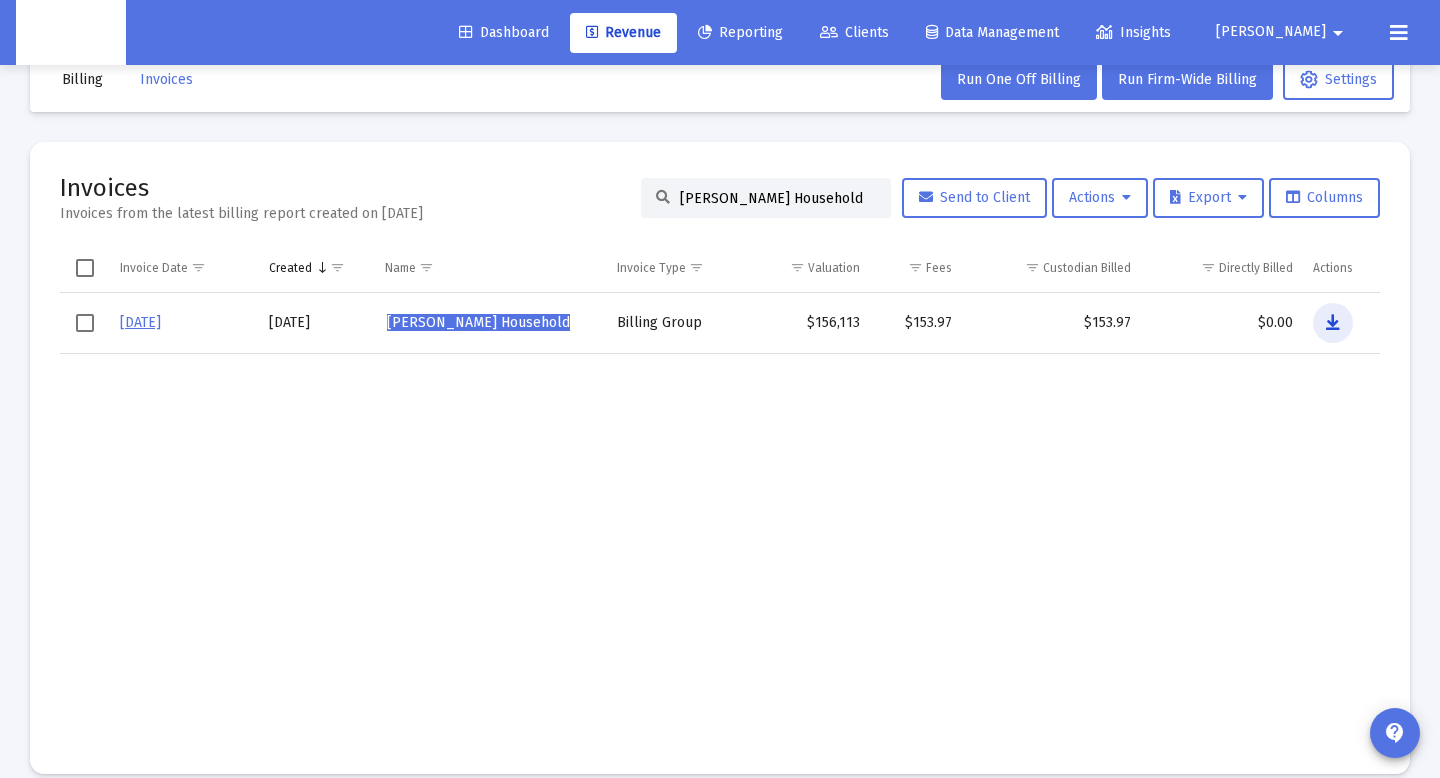 click at bounding box center (1333, 323) 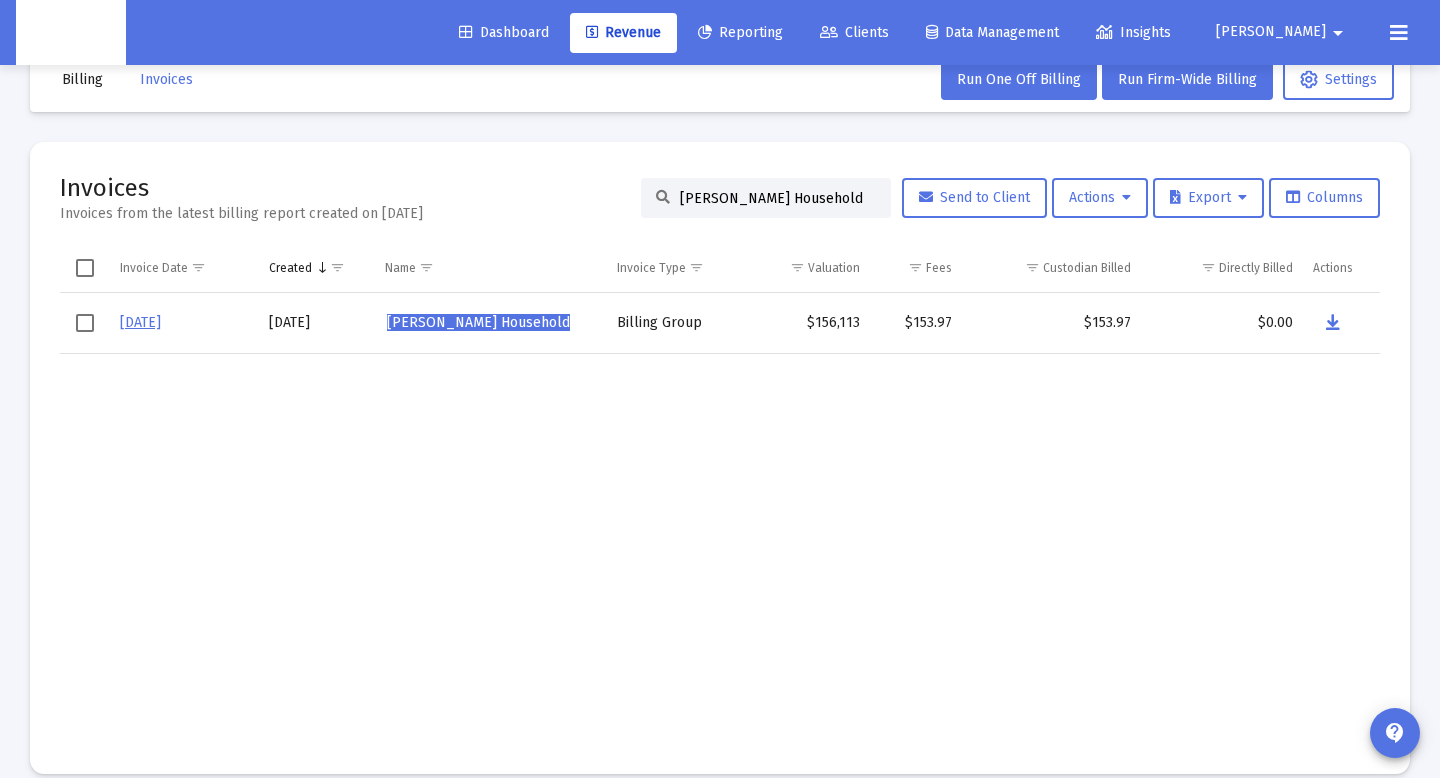 drag, startPoint x: 846, startPoint y: 202, endPoint x: 505, endPoint y: 212, distance: 341.1466 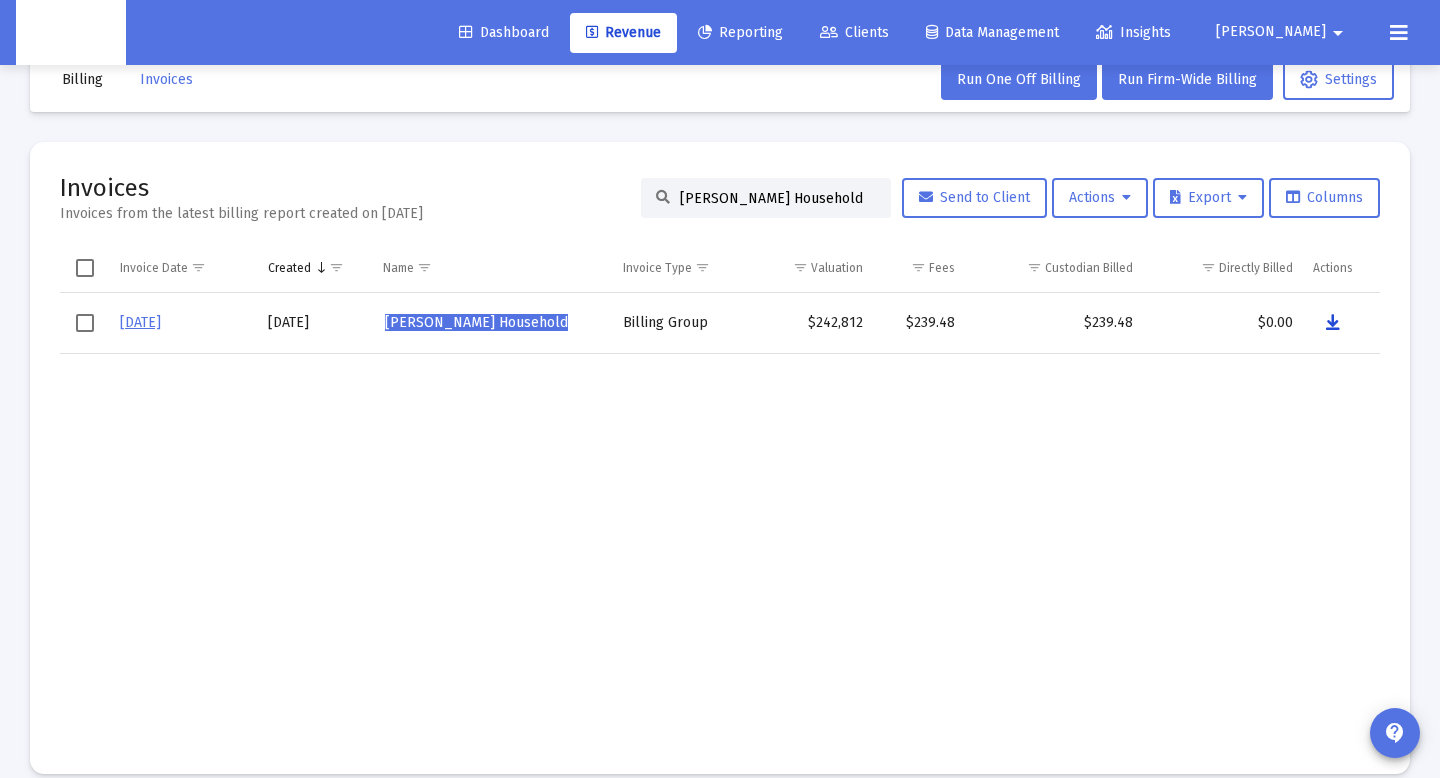 click at bounding box center (1333, 323) 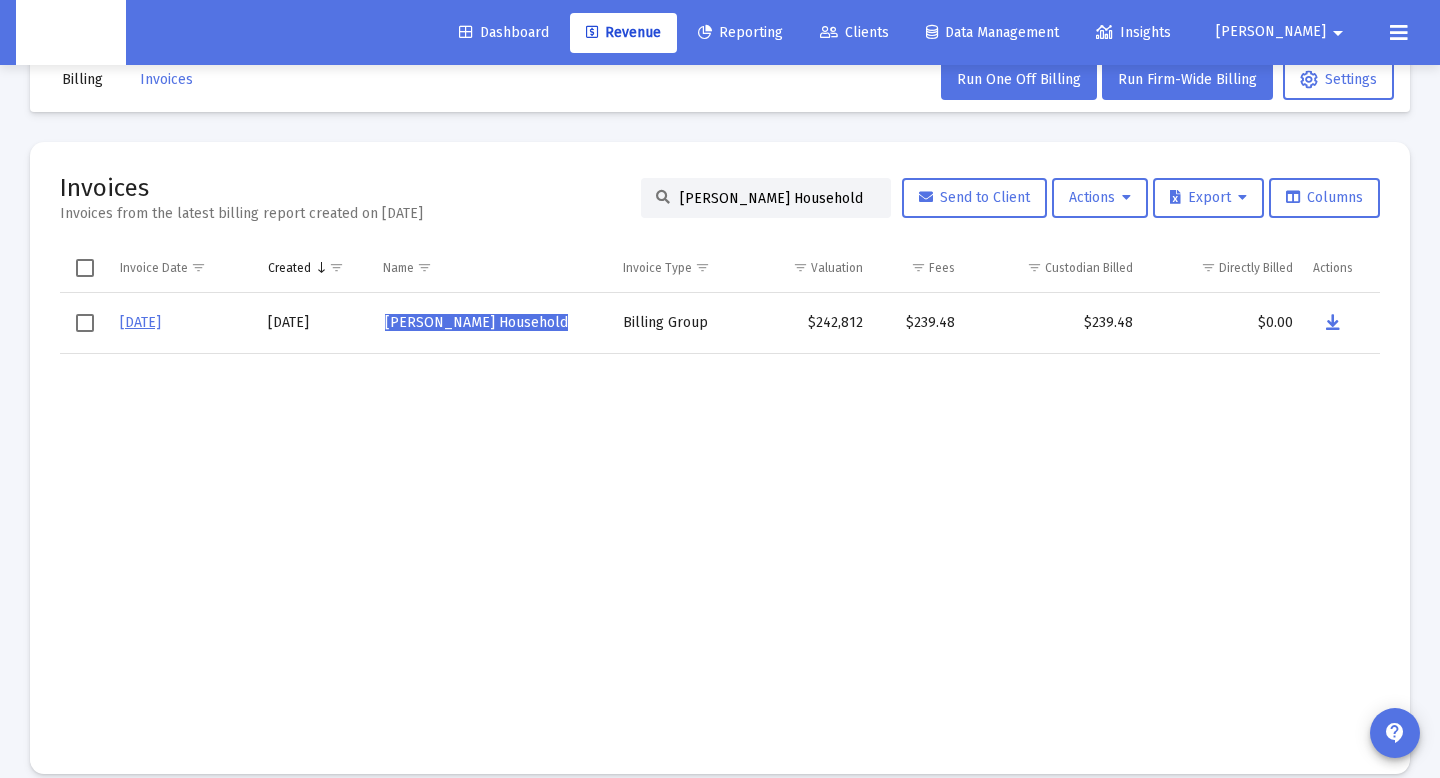 click on "[PERSON_NAME] Household" 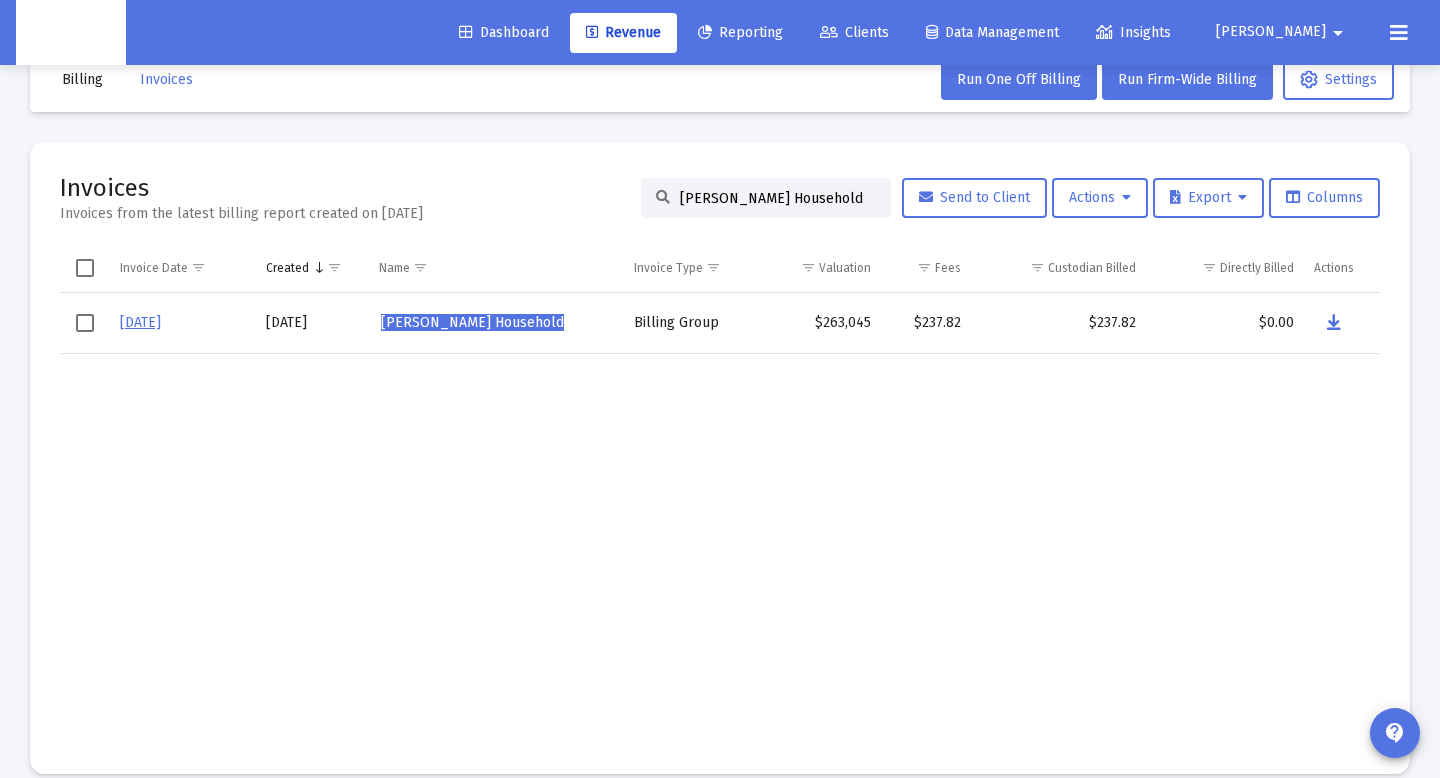 type on "[PERSON_NAME] Household" 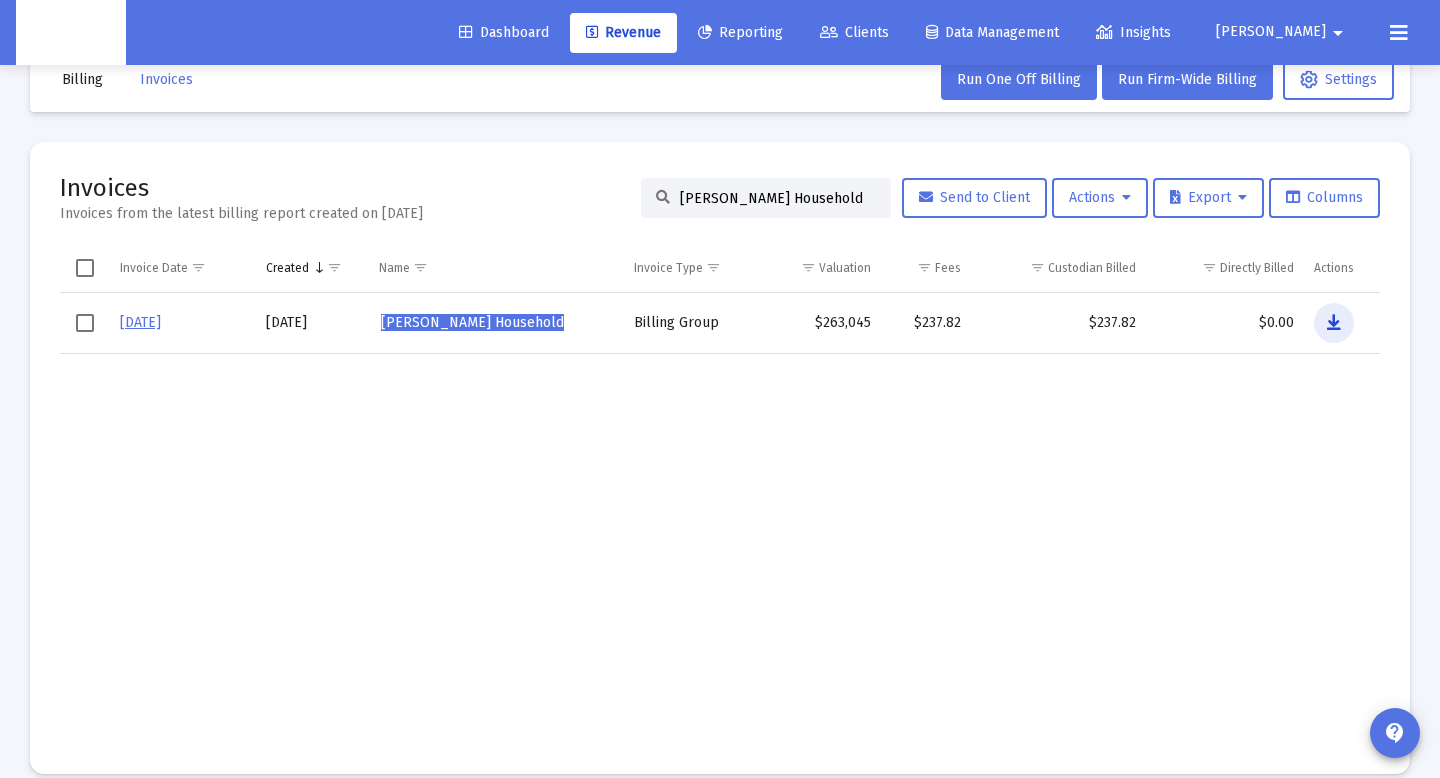 click at bounding box center [1334, 323] 